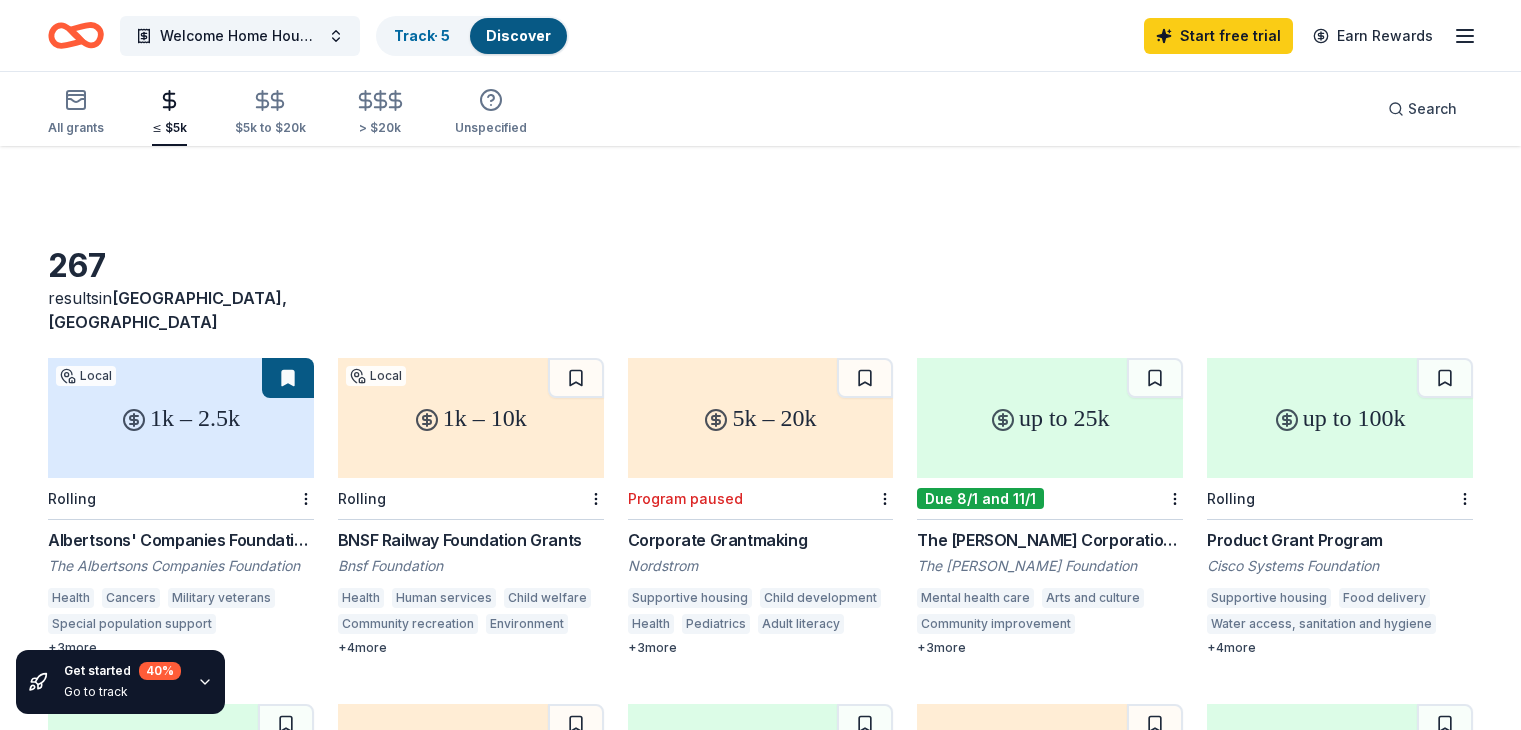 scroll, scrollTop: 80, scrollLeft: 0, axis: vertical 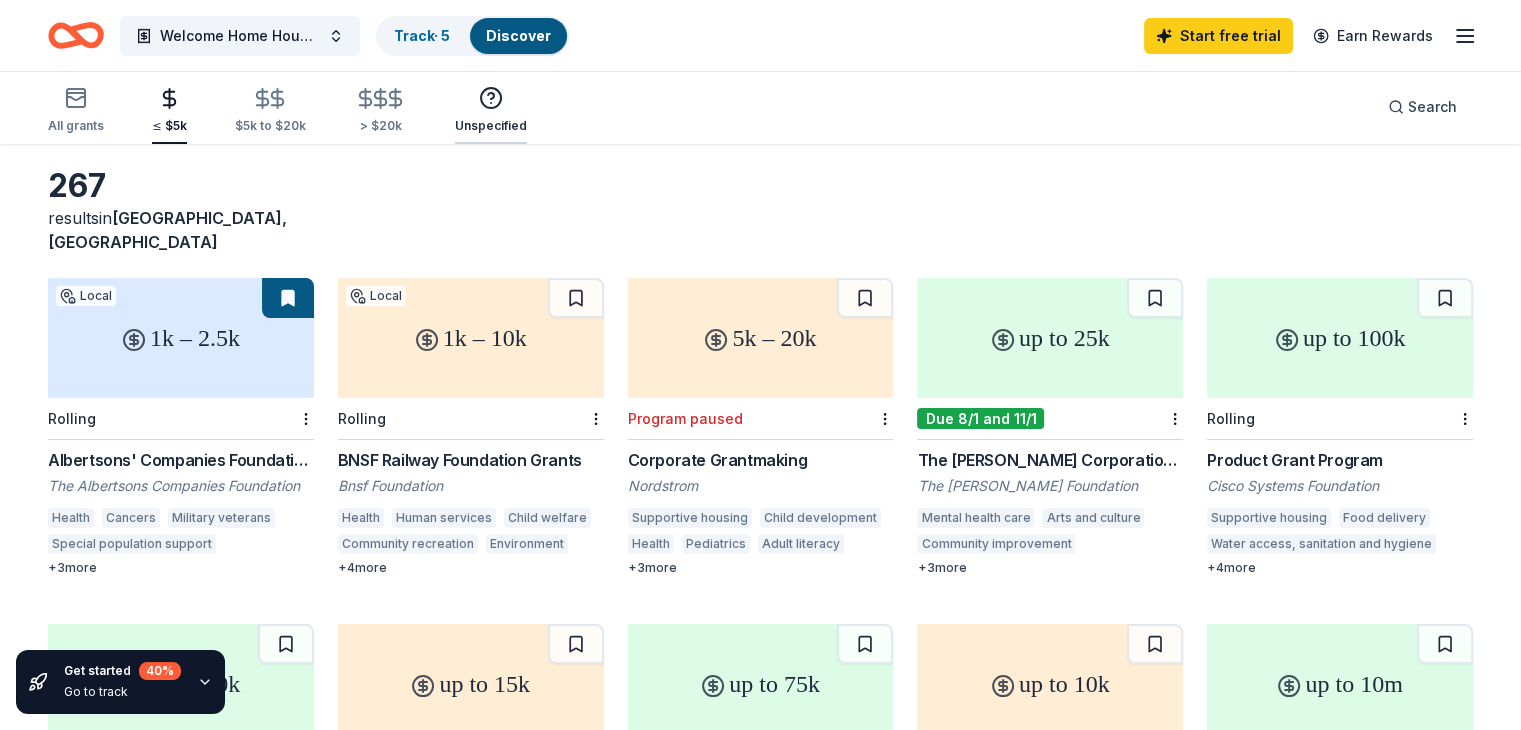 click on "Unspecified" at bounding box center [491, 126] 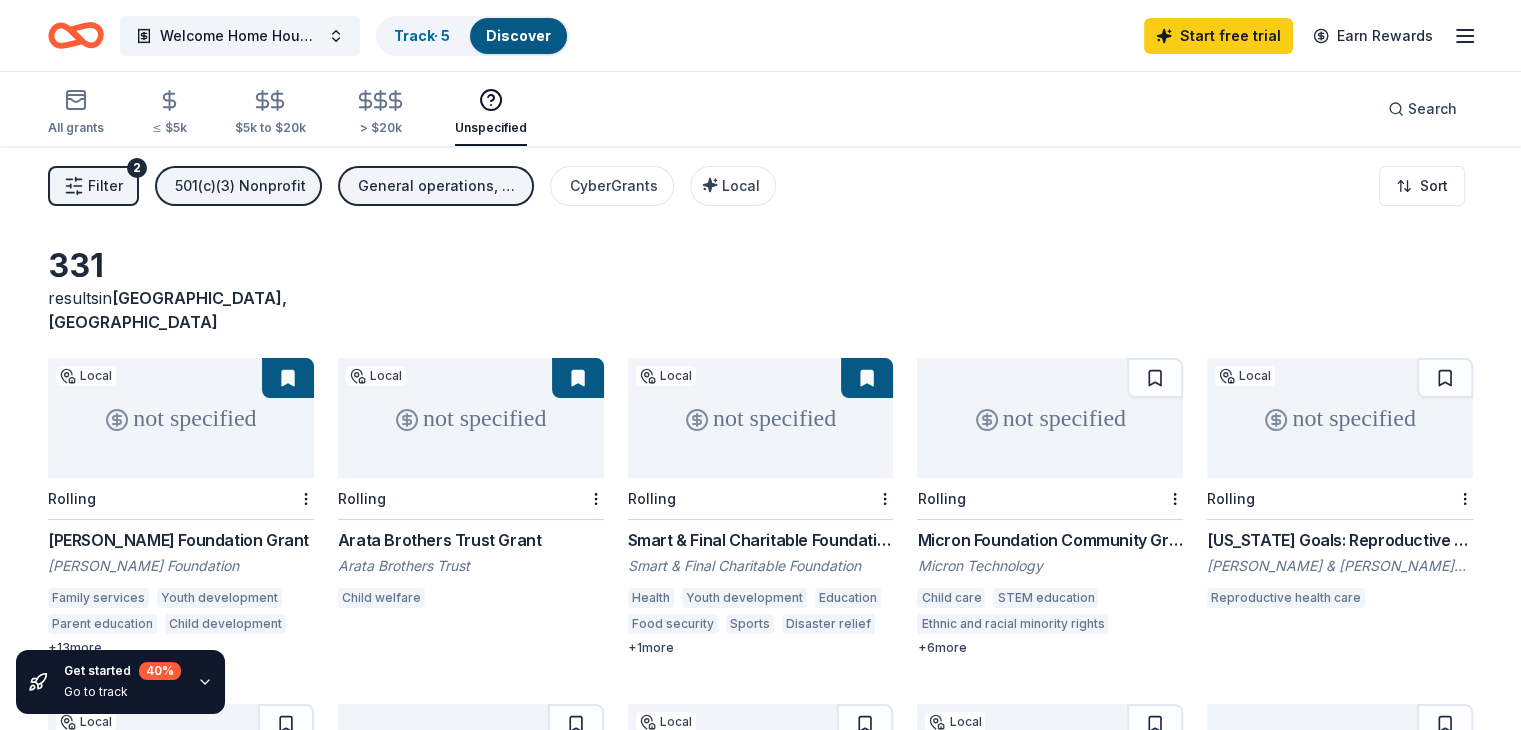 click on "All grants ≤ $5k $5k to $20k > $20k Unspecified" at bounding box center (287, 113) 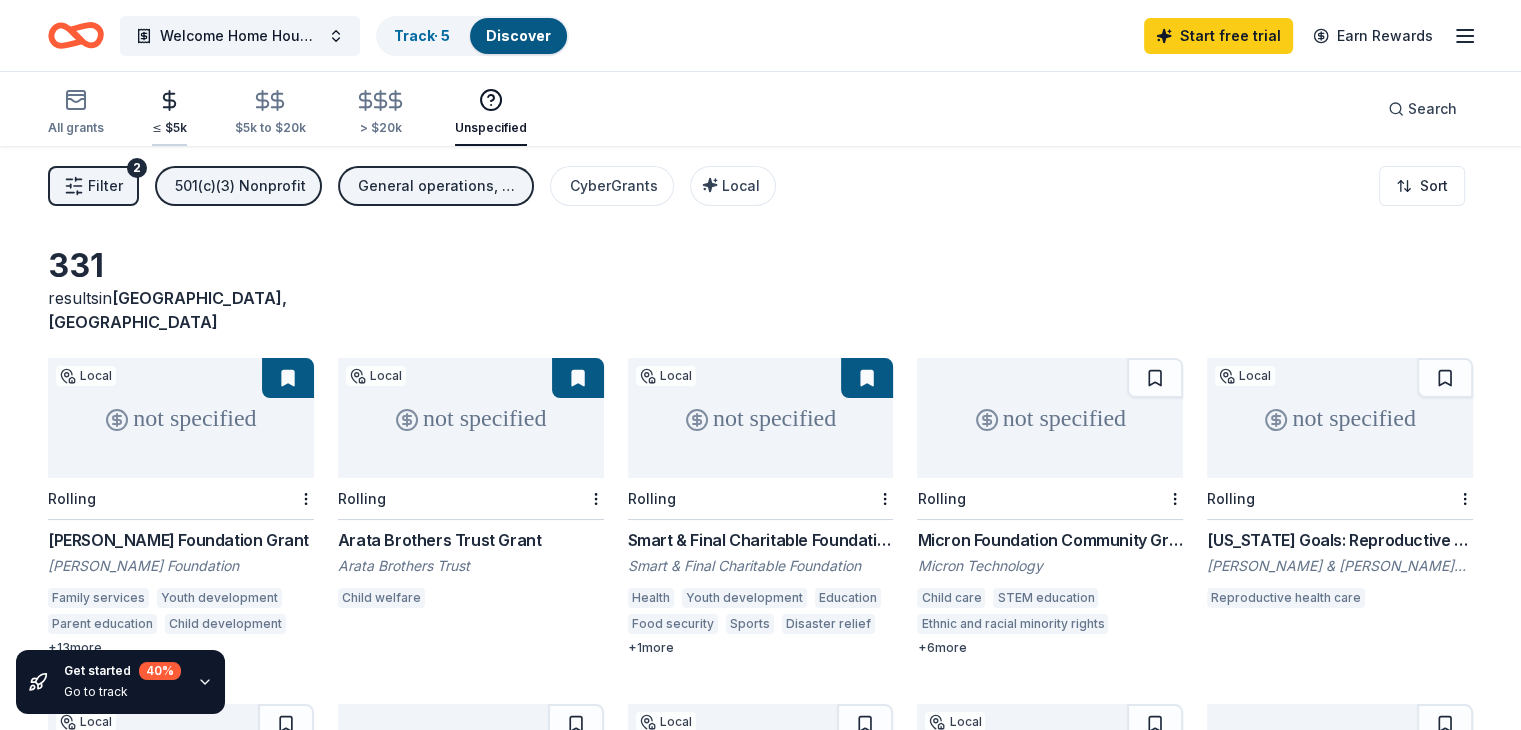 click on "≤ $5k" at bounding box center (169, 128) 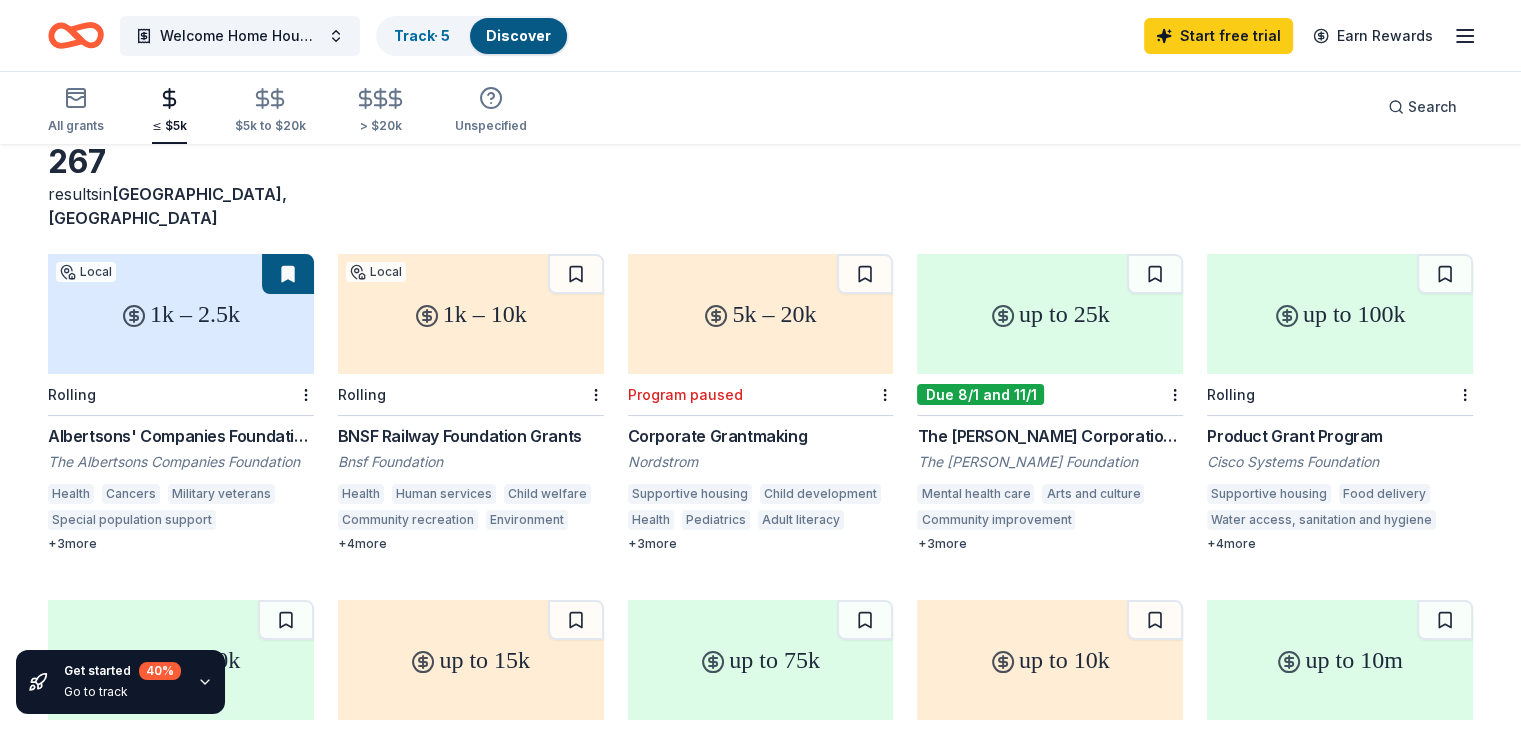 scroll, scrollTop: 0, scrollLeft: 0, axis: both 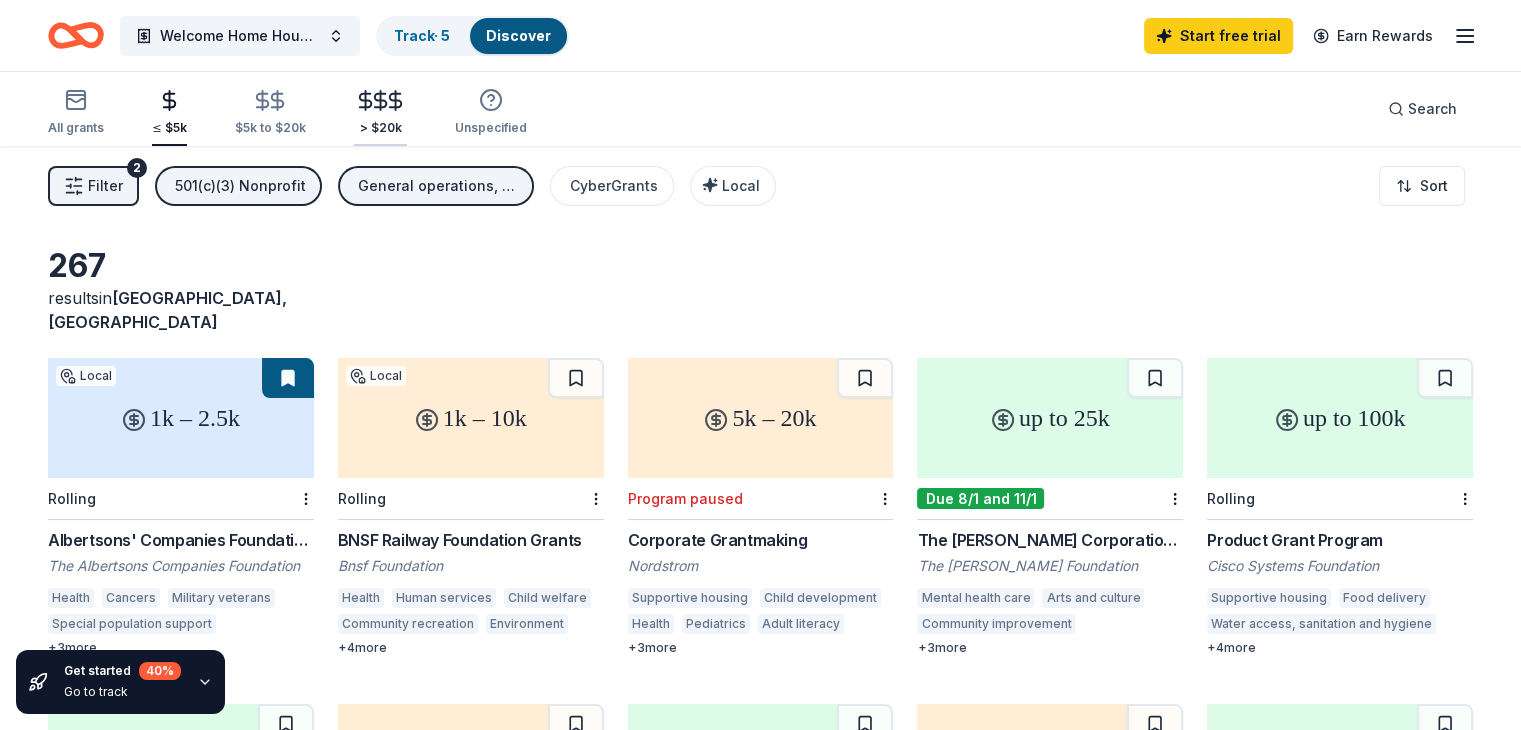 click 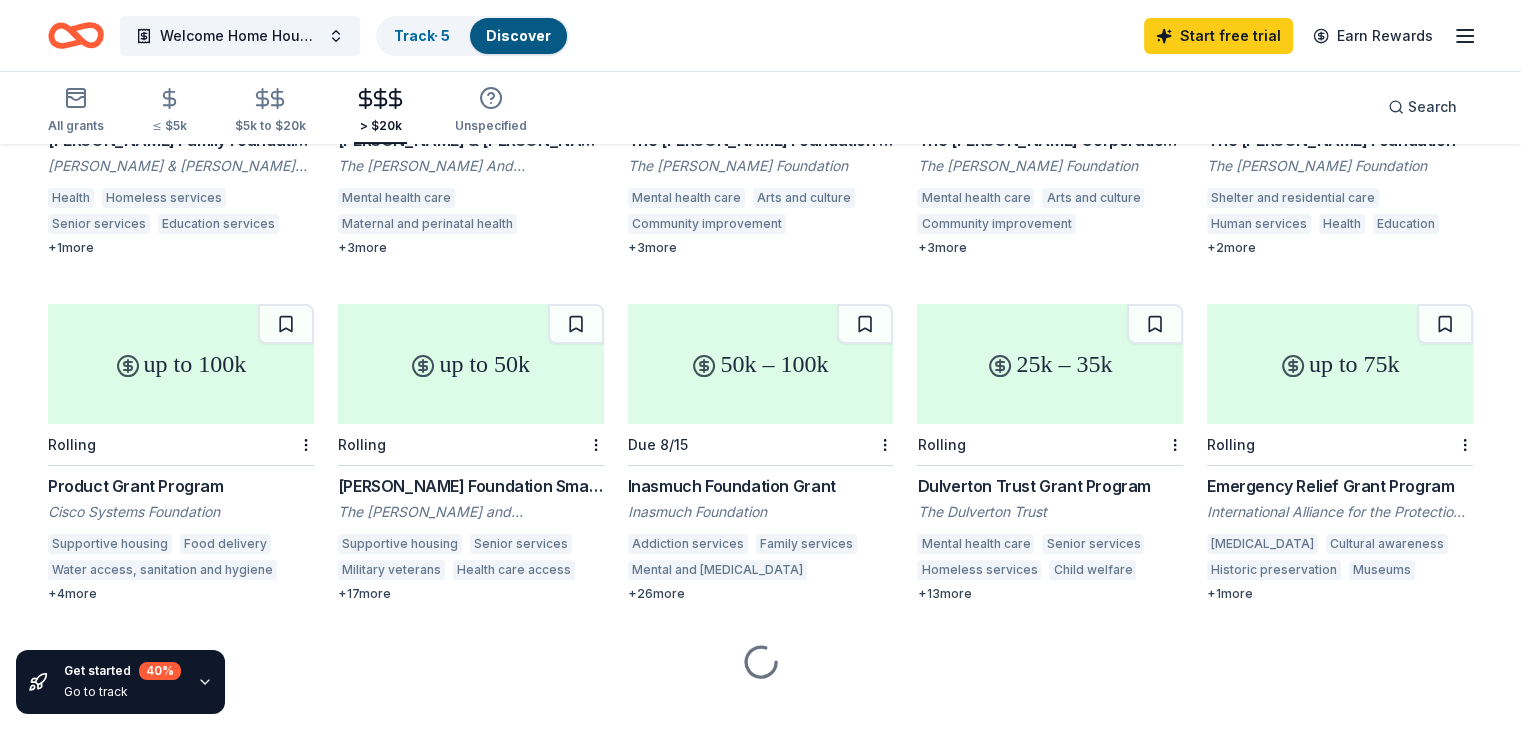 scroll, scrollTop: 404, scrollLeft: 0, axis: vertical 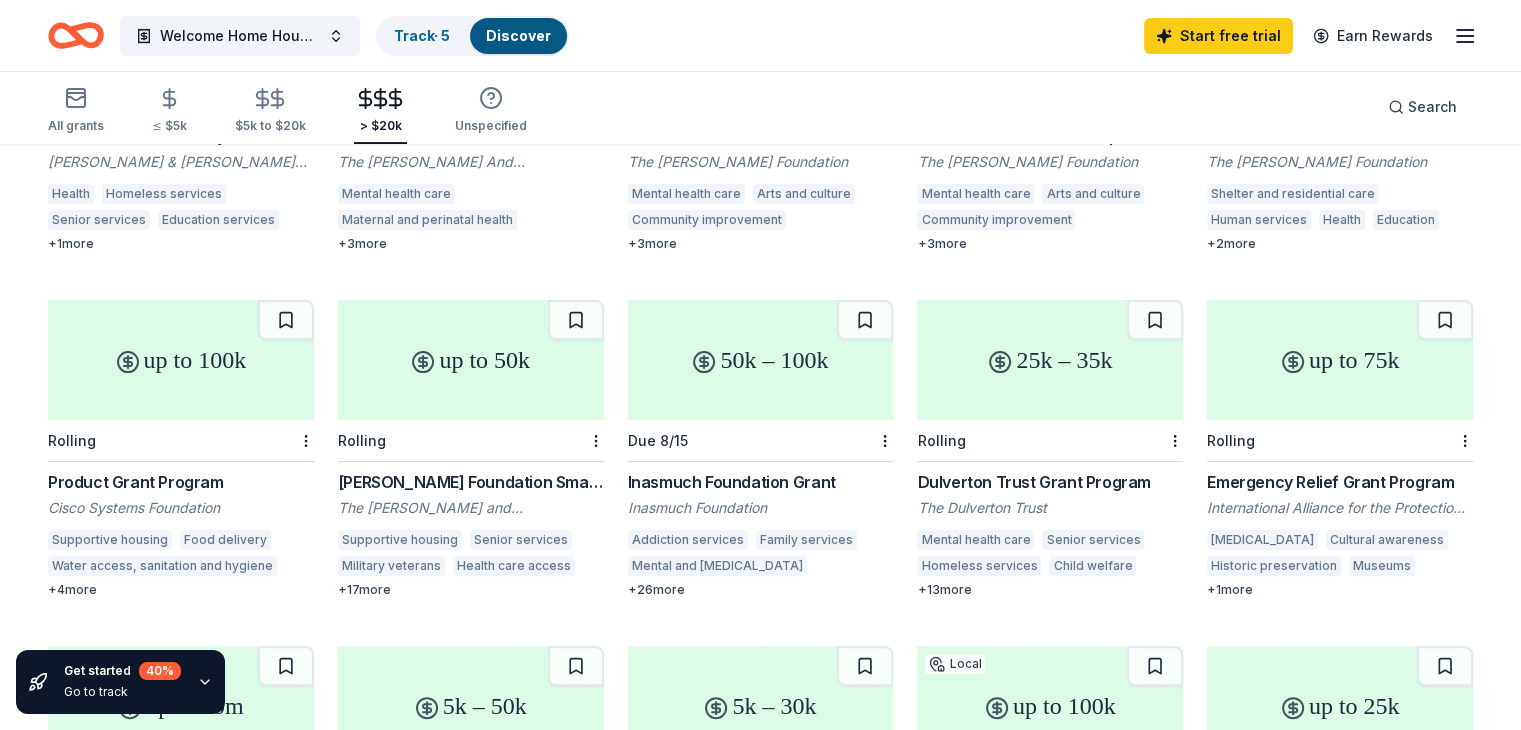 click on "Weinberg Foundation Small Grants Program" at bounding box center [471, 482] 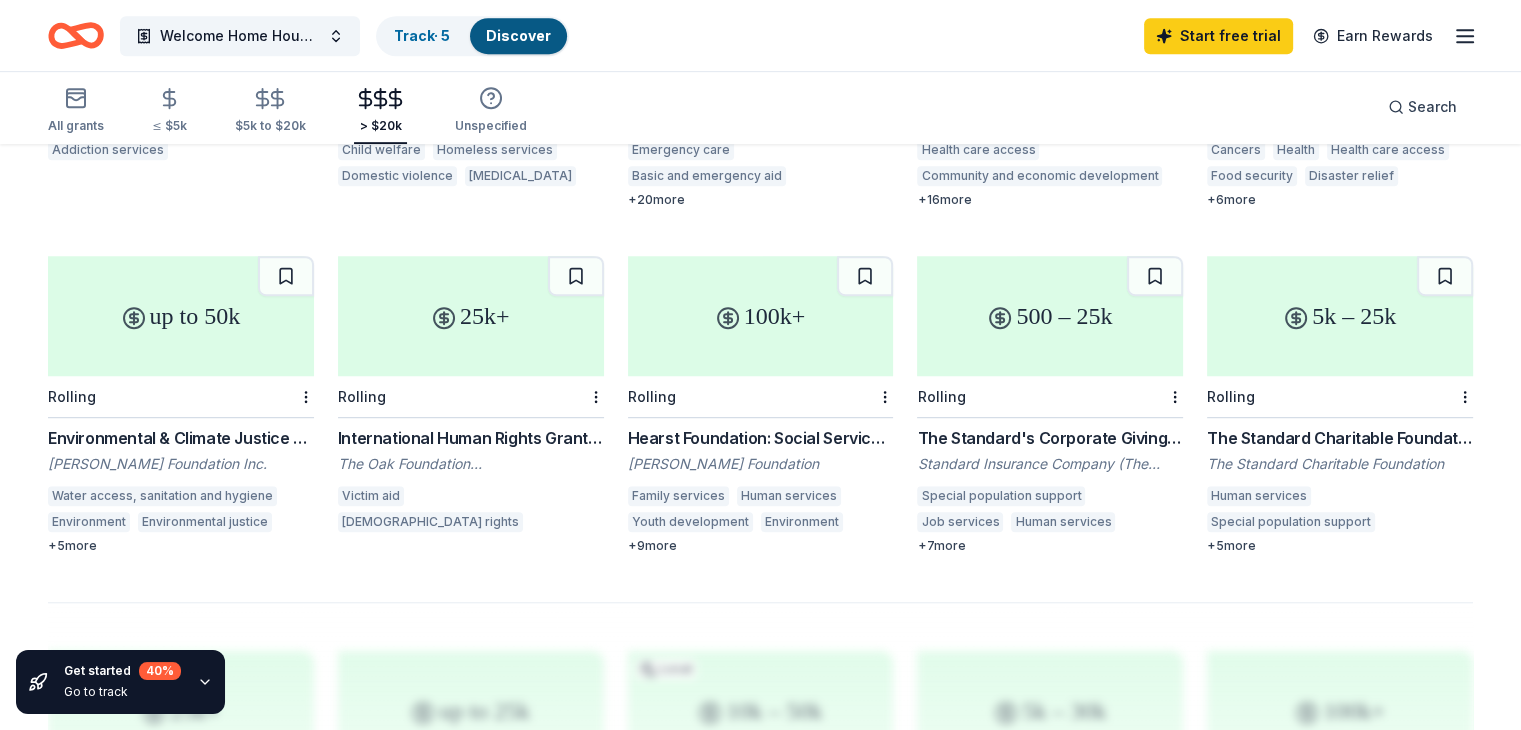 scroll, scrollTop: 1143, scrollLeft: 0, axis: vertical 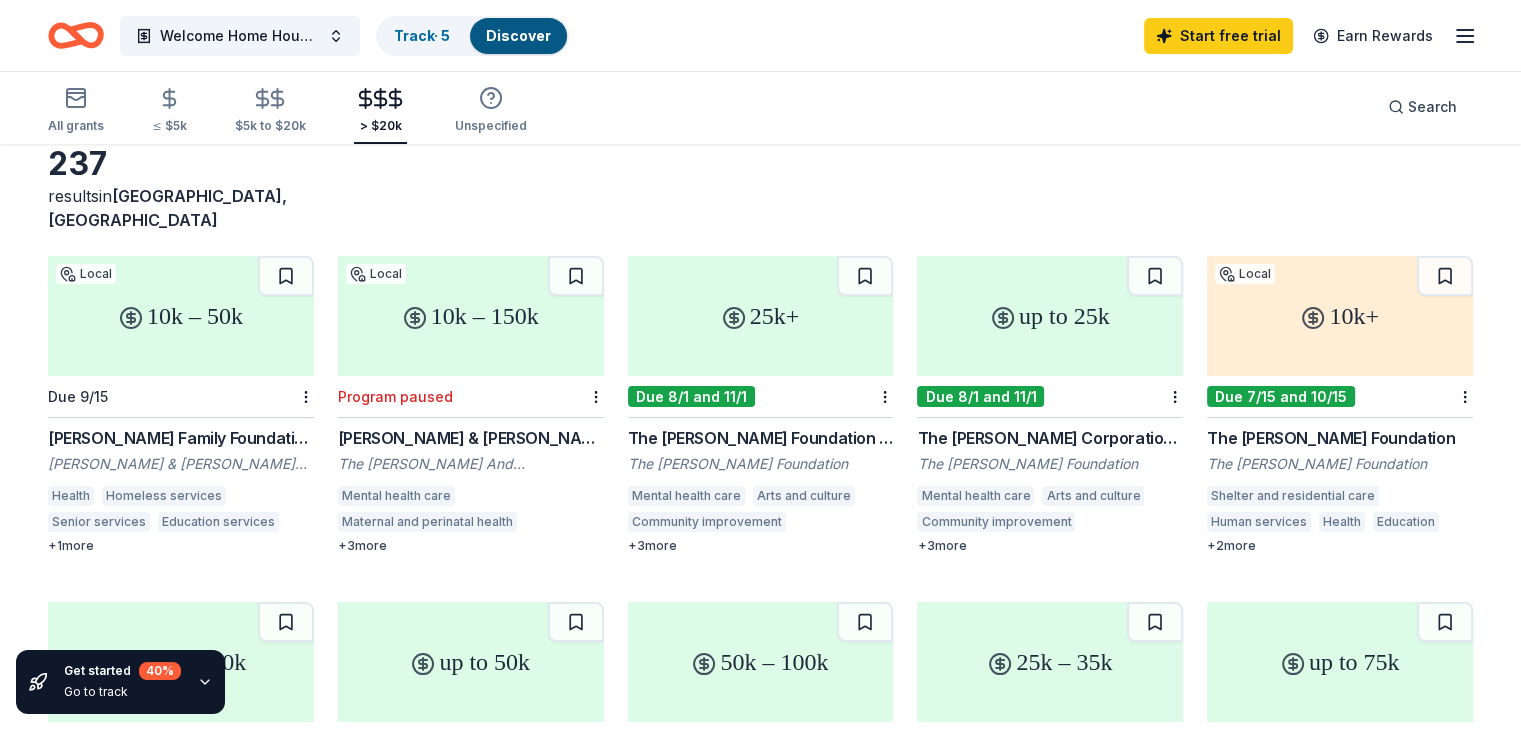 click on "Elliott Family Foundation Grant" at bounding box center (181, 438) 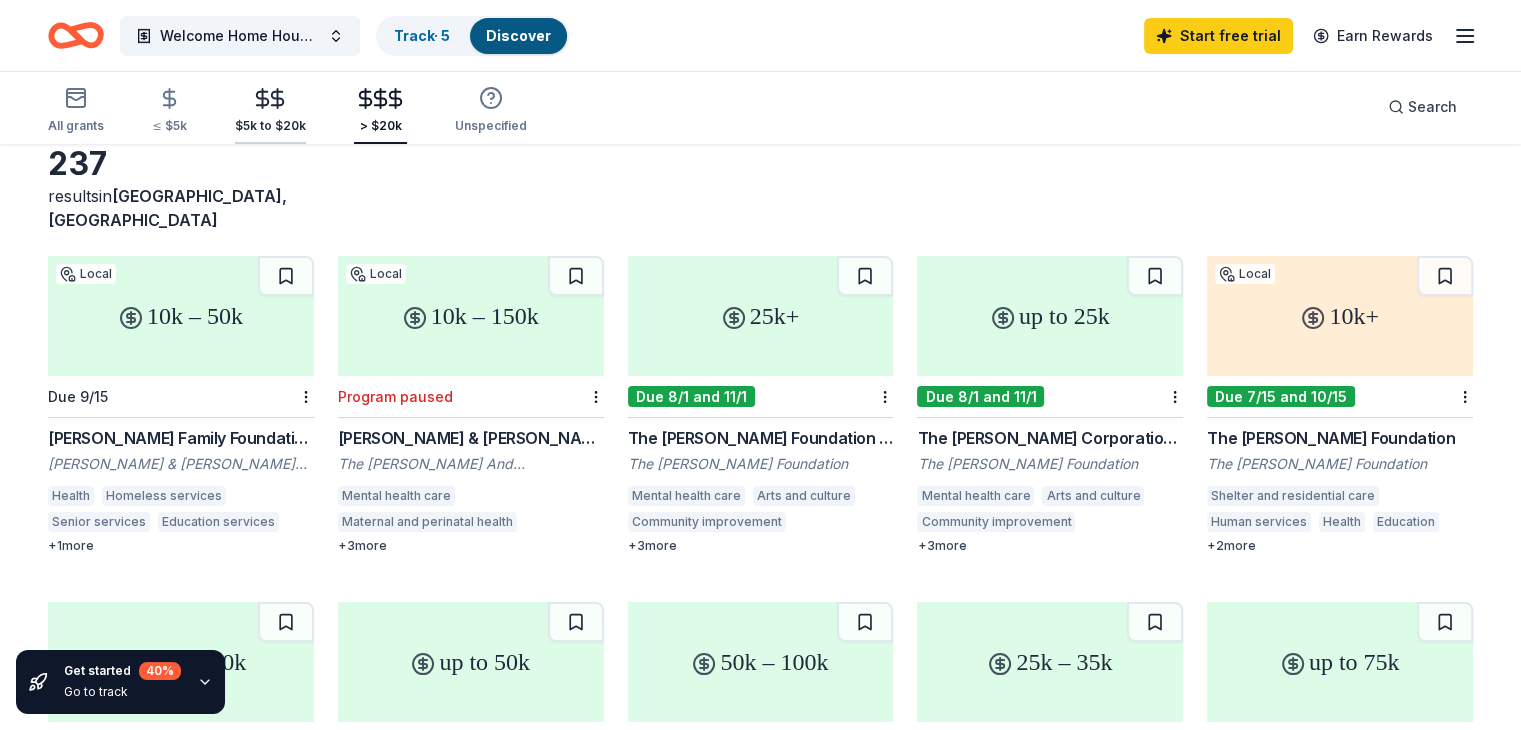 click on "$5k to $20k" at bounding box center [270, 110] 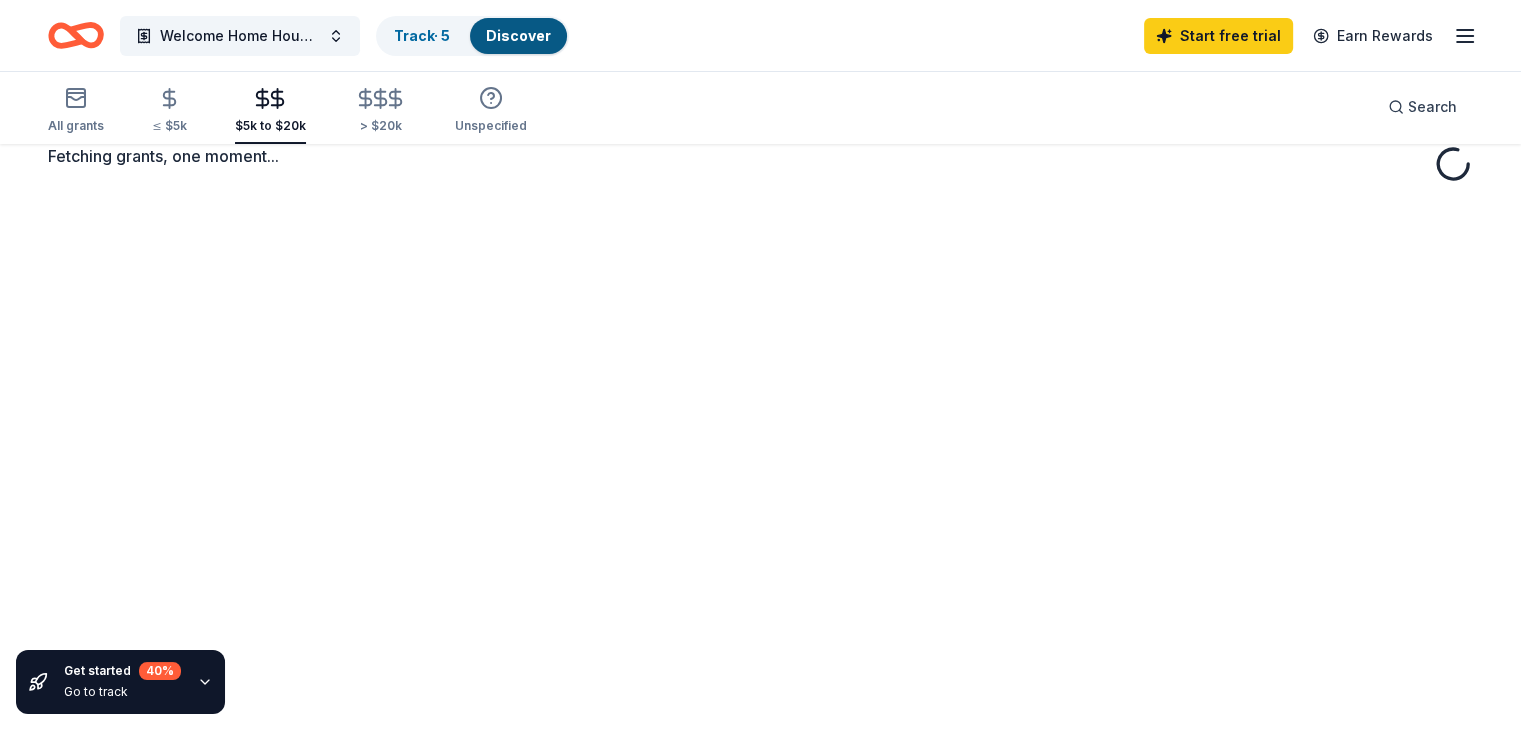 scroll, scrollTop: 0, scrollLeft: 0, axis: both 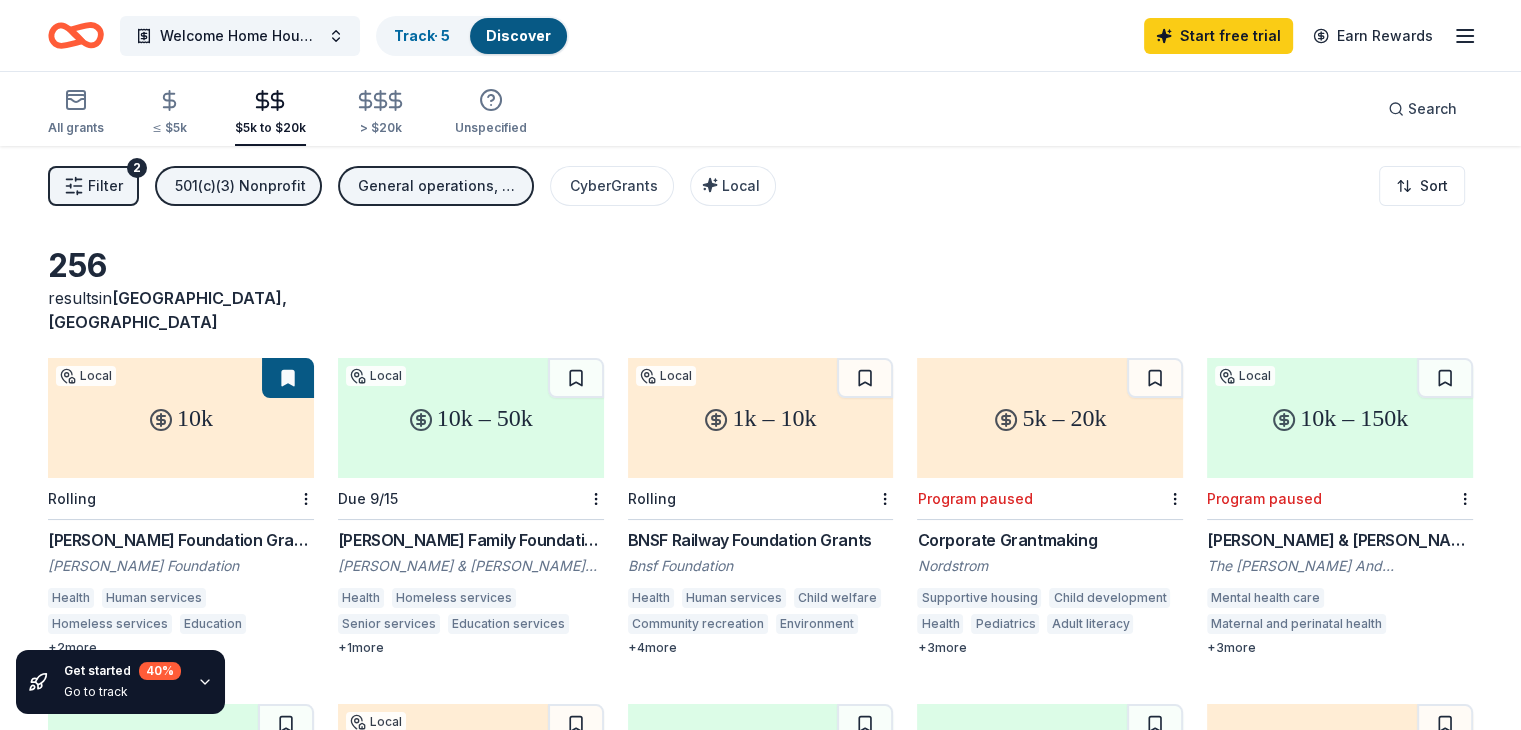 click at bounding box center (169, 100) 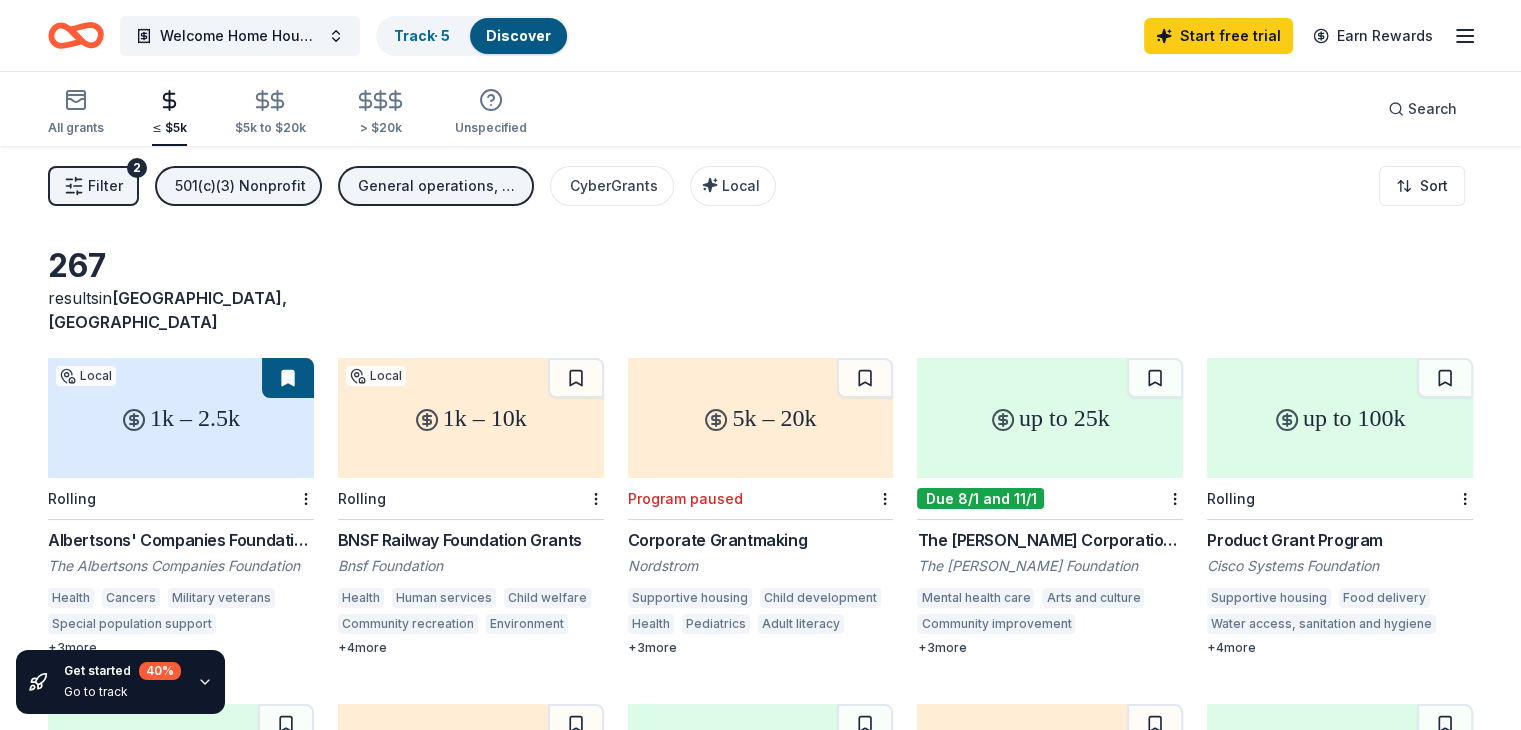 click 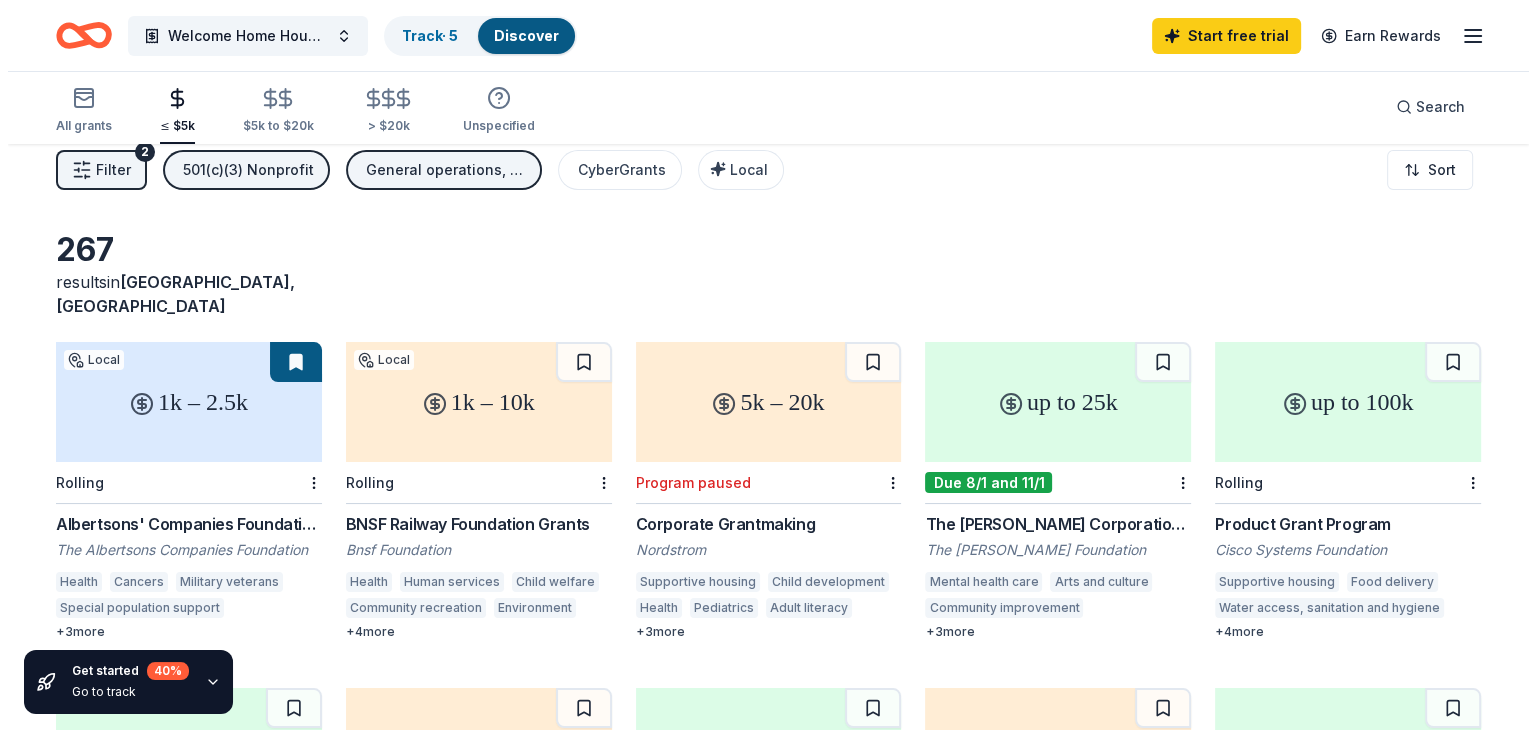 scroll, scrollTop: 0, scrollLeft: 0, axis: both 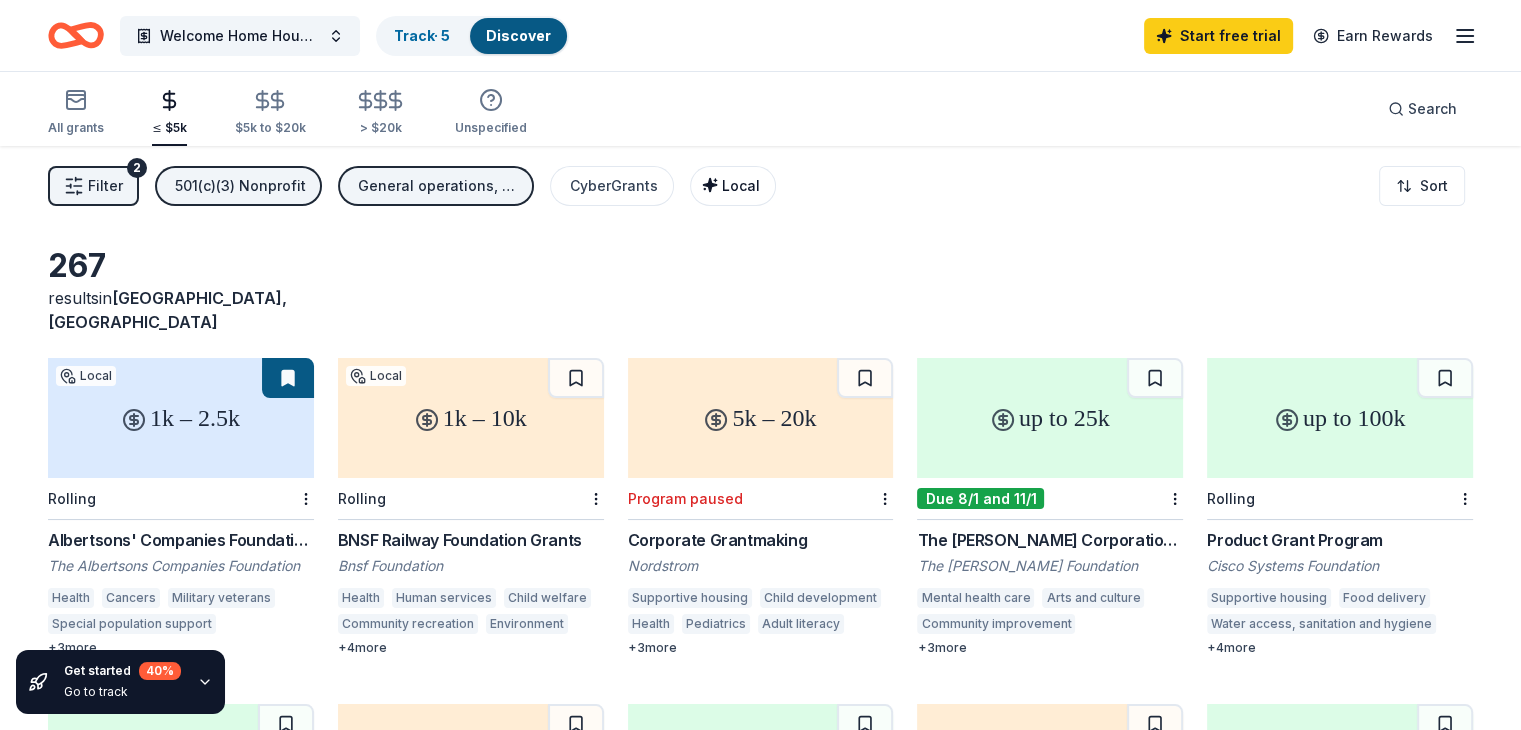 click on "Local" at bounding box center [741, 185] 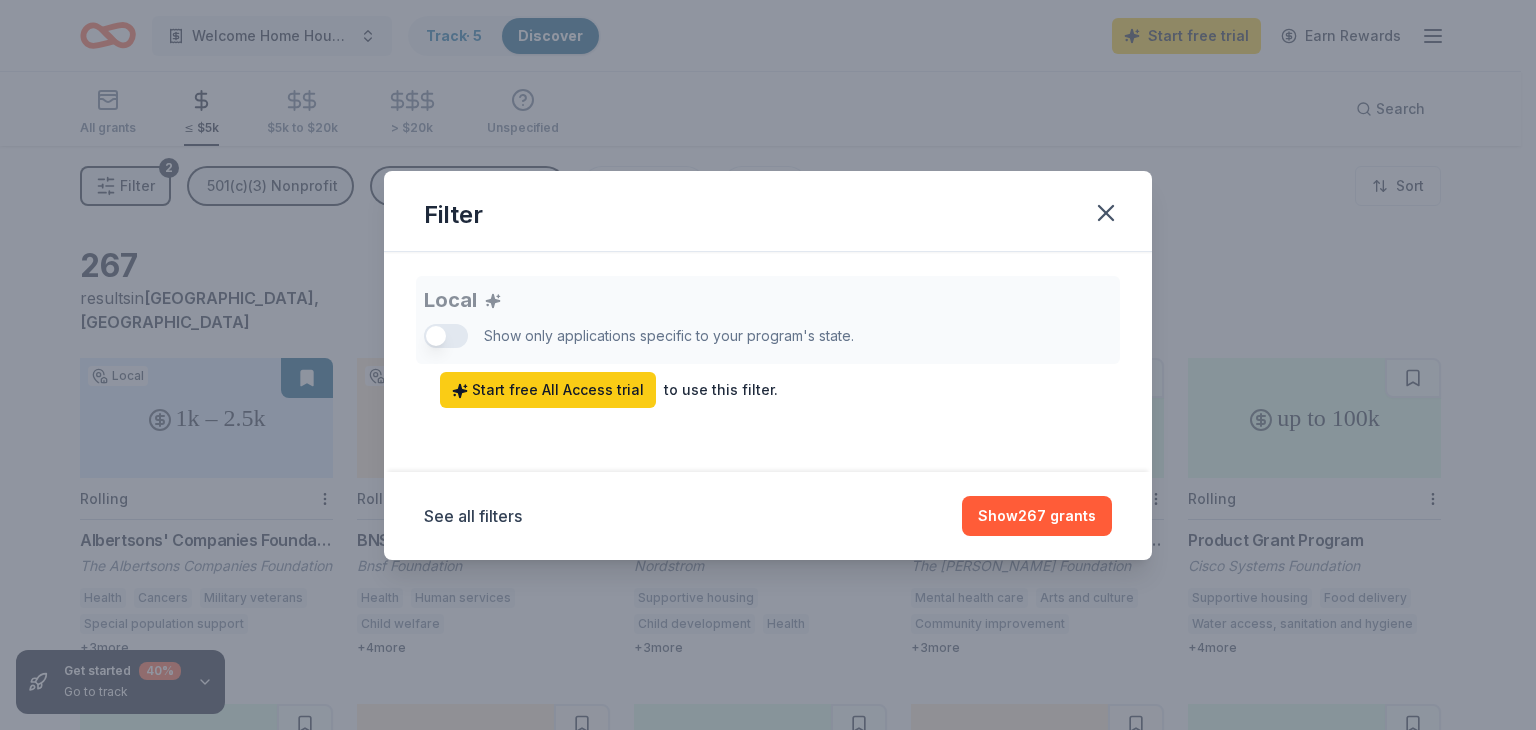 click on "Local Show only applications specific to your program's state.   Start free All Access trial to use this filter." at bounding box center [768, 342] 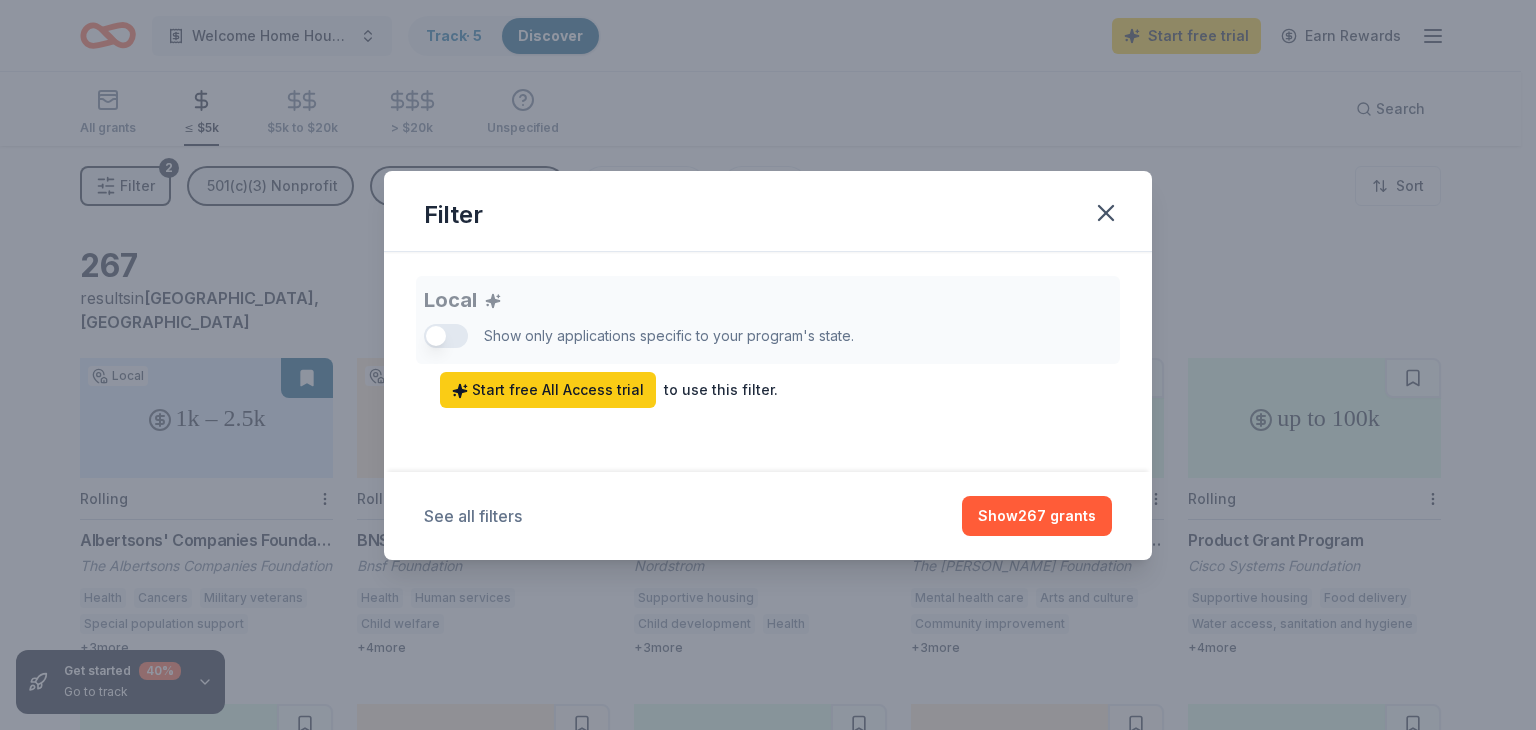 click on "See all filters" at bounding box center [473, 516] 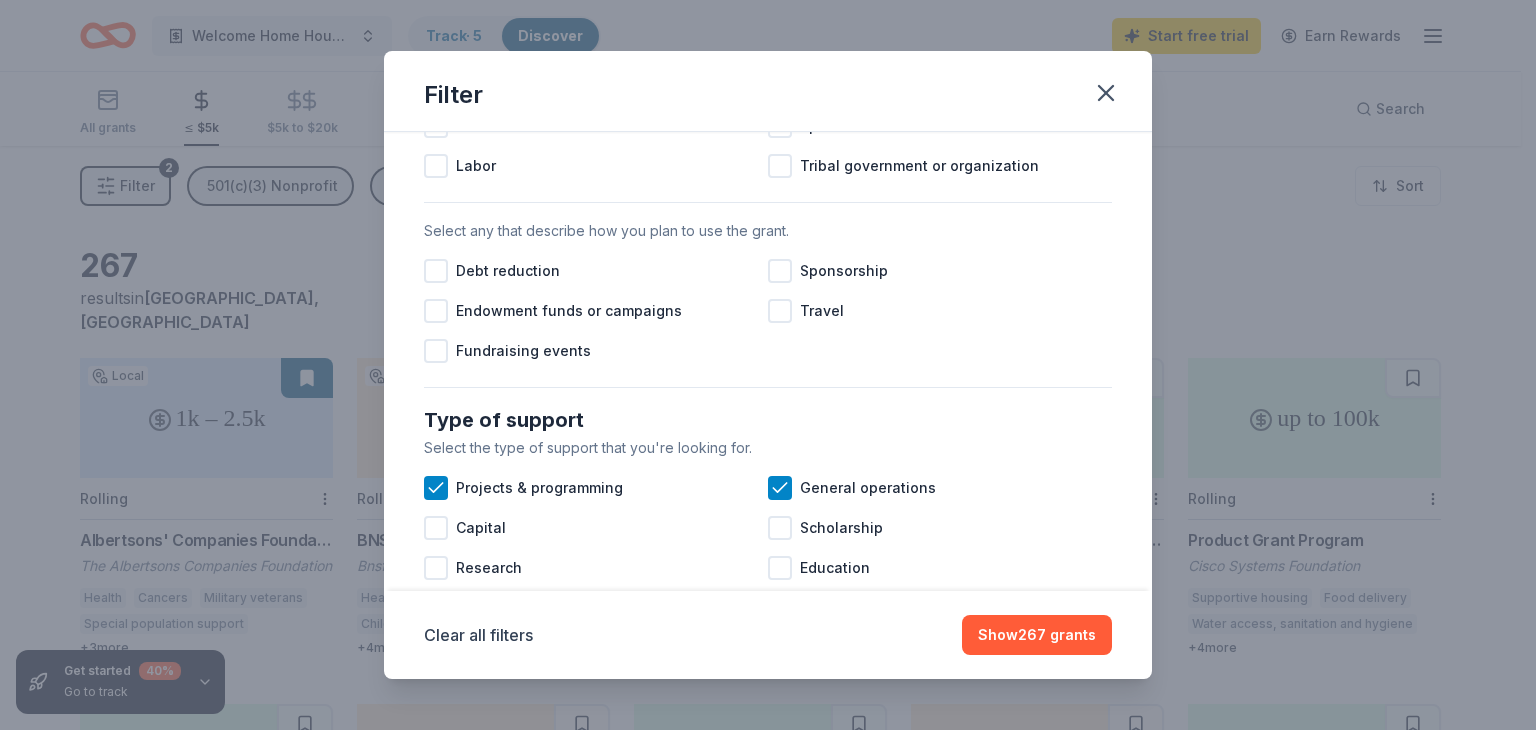 scroll, scrollTop: 707, scrollLeft: 0, axis: vertical 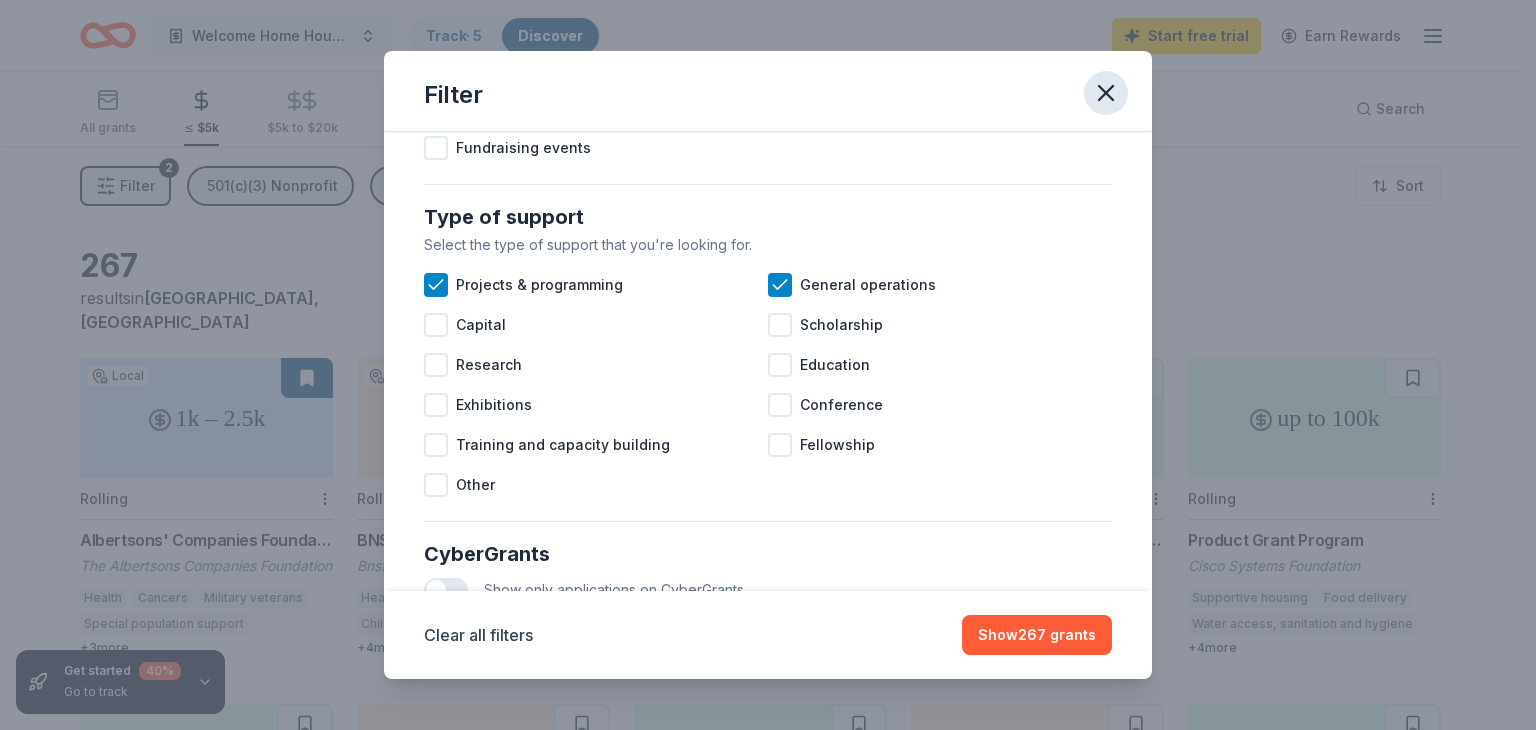 click at bounding box center [1106, 93] 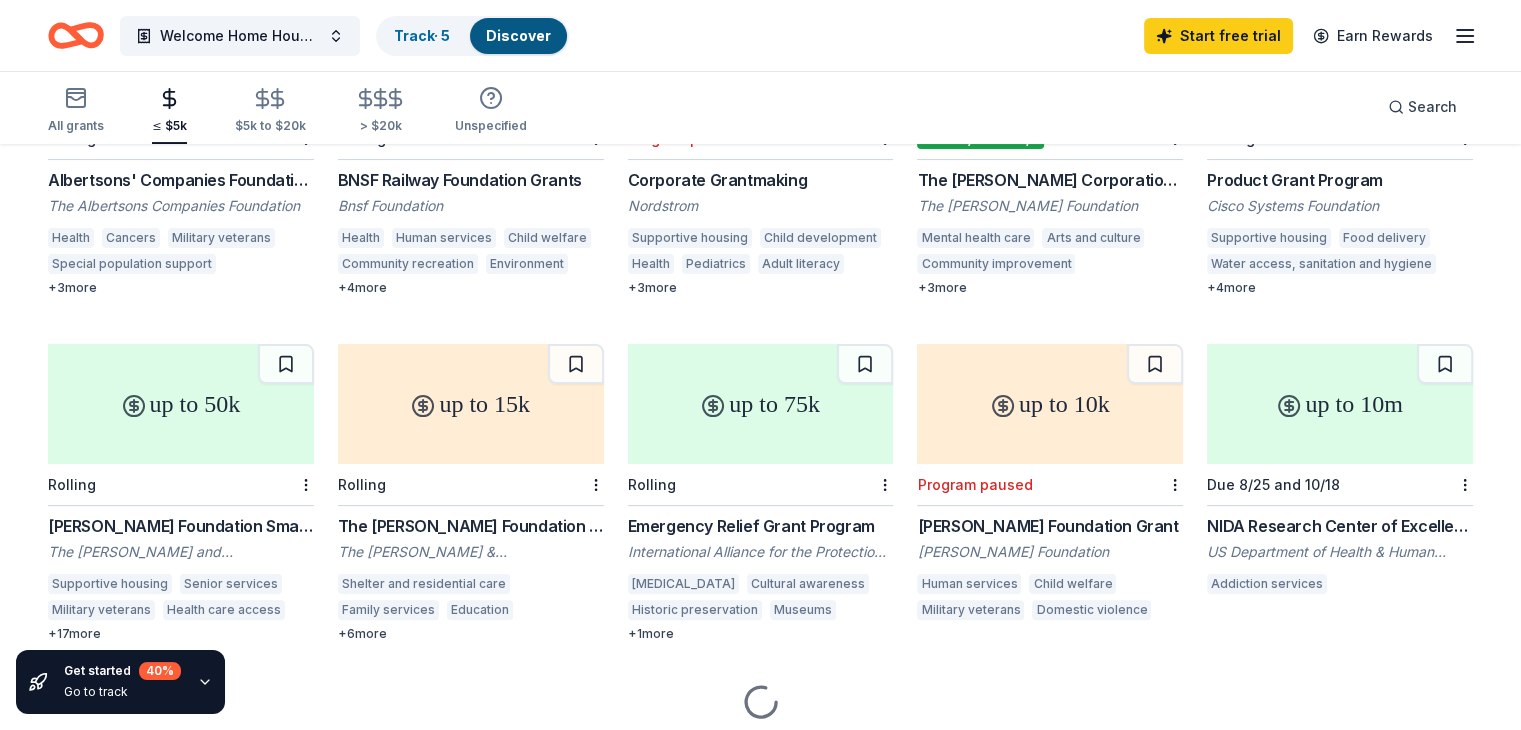 scroll, scrollTop: 360, scrollLeft: 0, axis: vertical 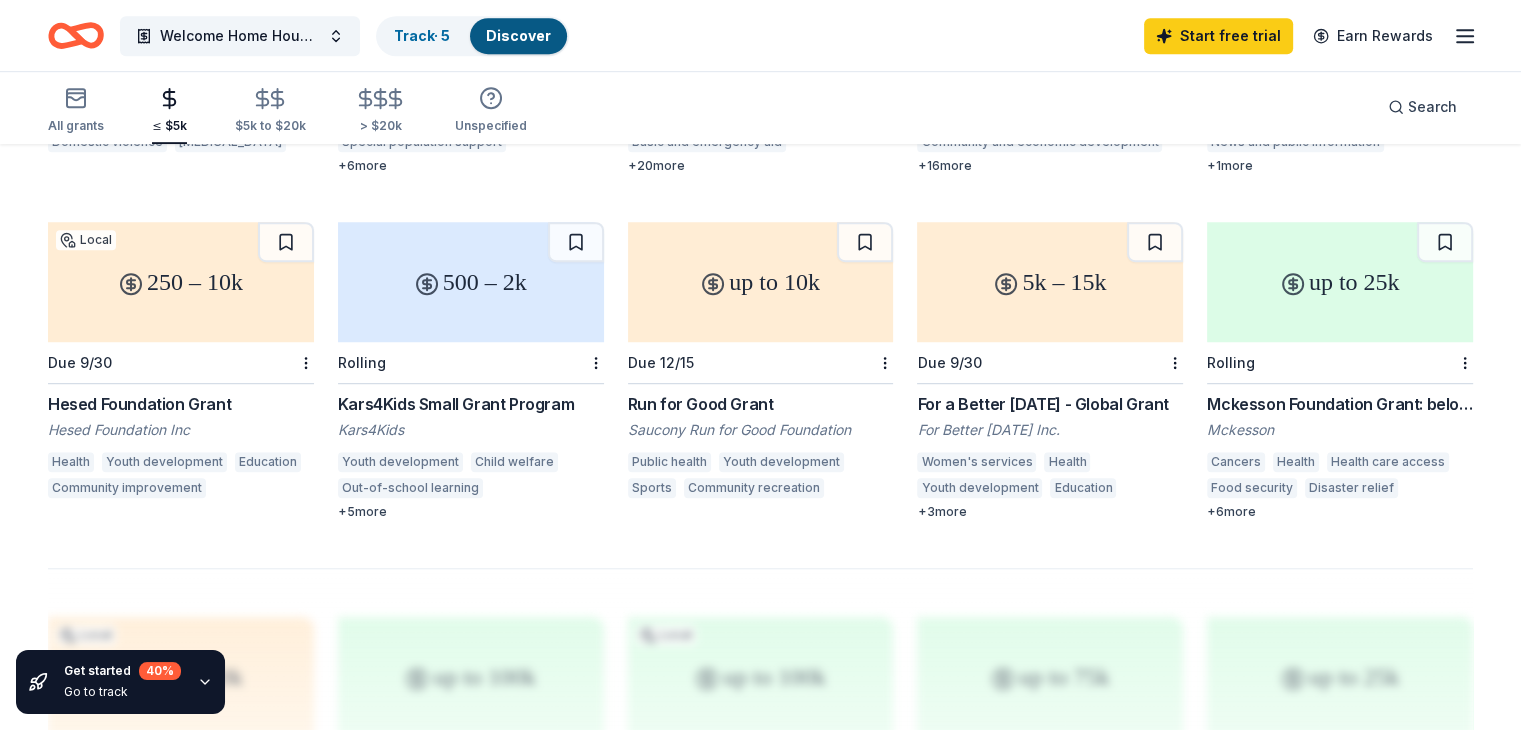 click on "+  3  more" at bounding box center (1050, 512) 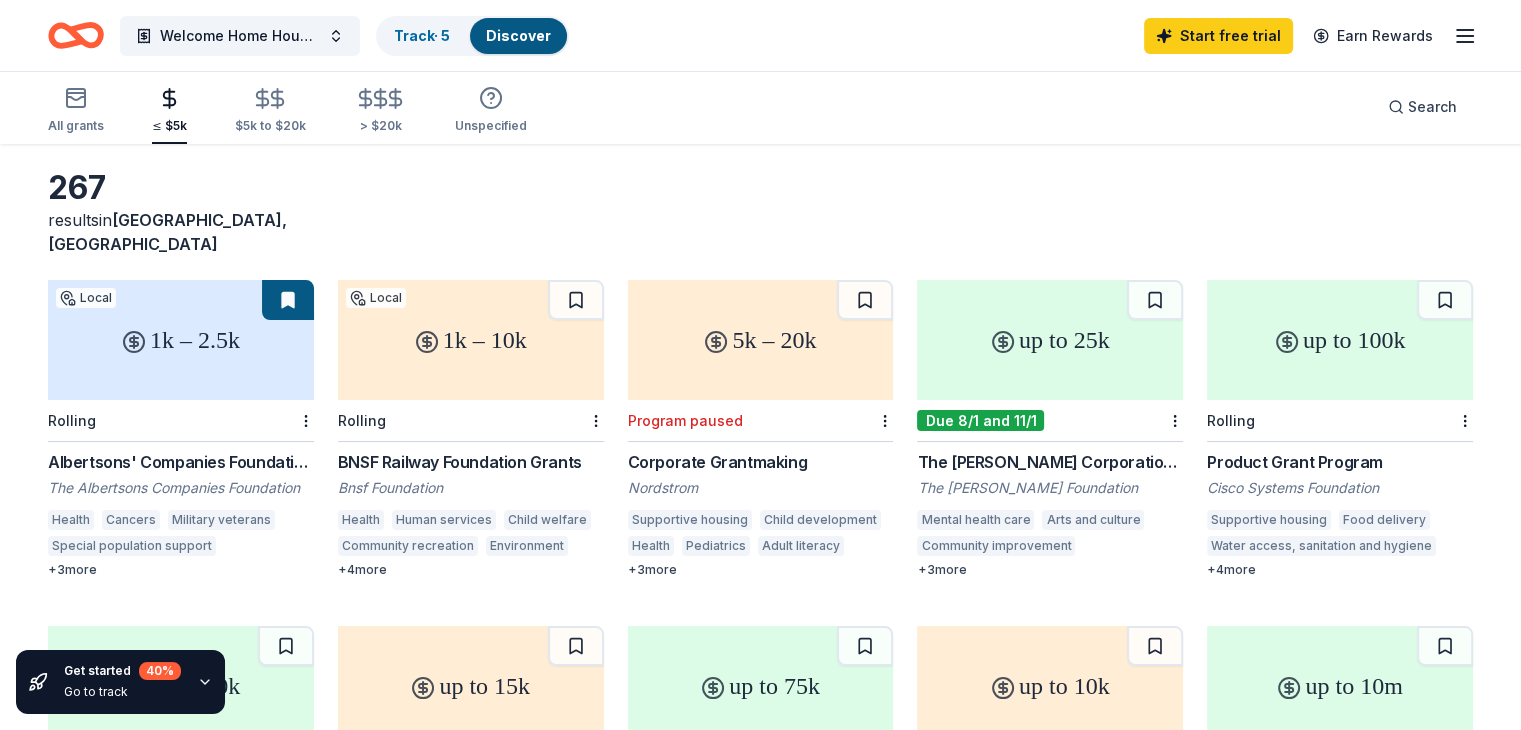 scroll, scrollTop: 72, scrollLeft: 0, axis: vertical 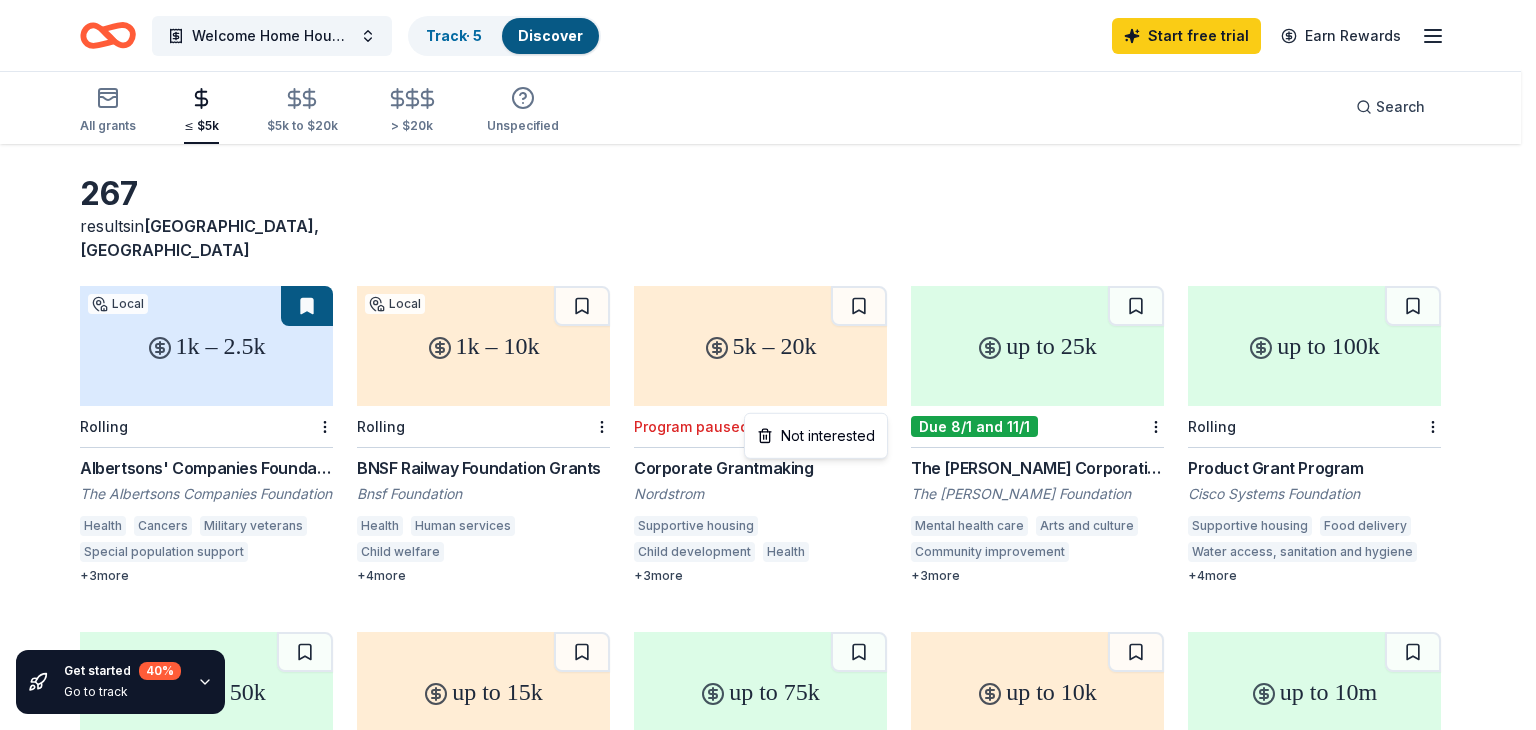 click on "Welcome Home Housing Track  · 5 Discover Start free  trial Earn Rewards All grants ≤ $5k $5k to $20k > $20k Unspecified Search Filter 2 501(c)(3) Nonprofit General operations, Projects & programming CyberGrants Local Sort Get started 40 % Go to track 267 results  in  Sacramento, CA 1k – 2.5k Local Rolling Albertsons' Companies Foundation - Northern California Grant Program The Albertsons Companies Foundation Health Cancers Military veterans Special population support Food security Elementary and secondary education Education services +  3  more 1k – 10k Local Rolling BNSF Railway Foundation Grants Bnsf Foundation Health Human services Child welfare Community recreation Environment Arts and culture Higher education Vocational education Public affairs +  4  more 5k – 20k Program paused Corporate Grantmaking Nordstrom Supportive housing Child development Health Pediatrics Adult literacy Education Food security Public safety +  3  more up to 25k Due 8/1 and 11/1 The Brown-Forman Corporation Grant +  3 +" at bounding box center [768, 293] 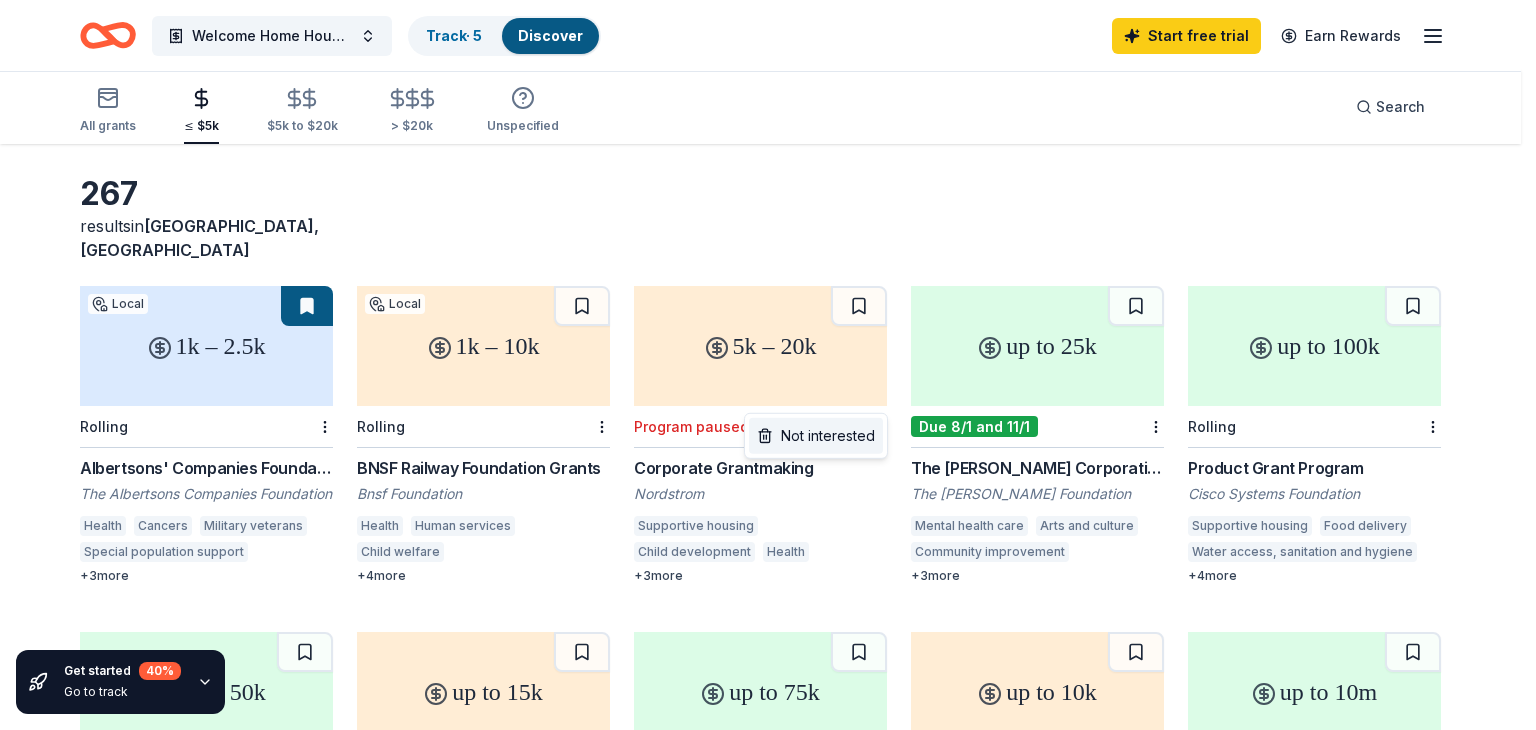 click on "Not interested" at bounding box center [816, 436] 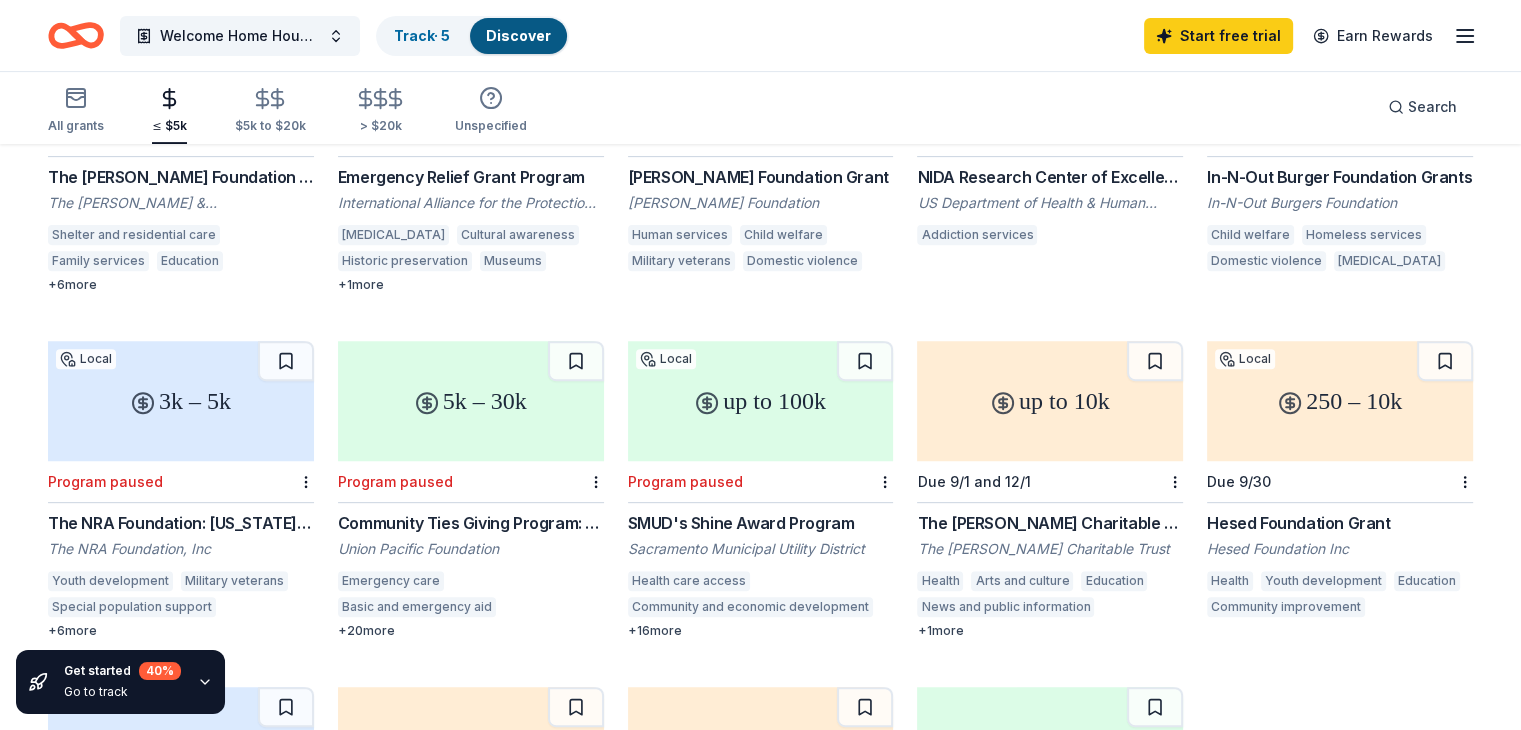scroll, scrollTop: 698, scrollLeft: 0, axis: vertical 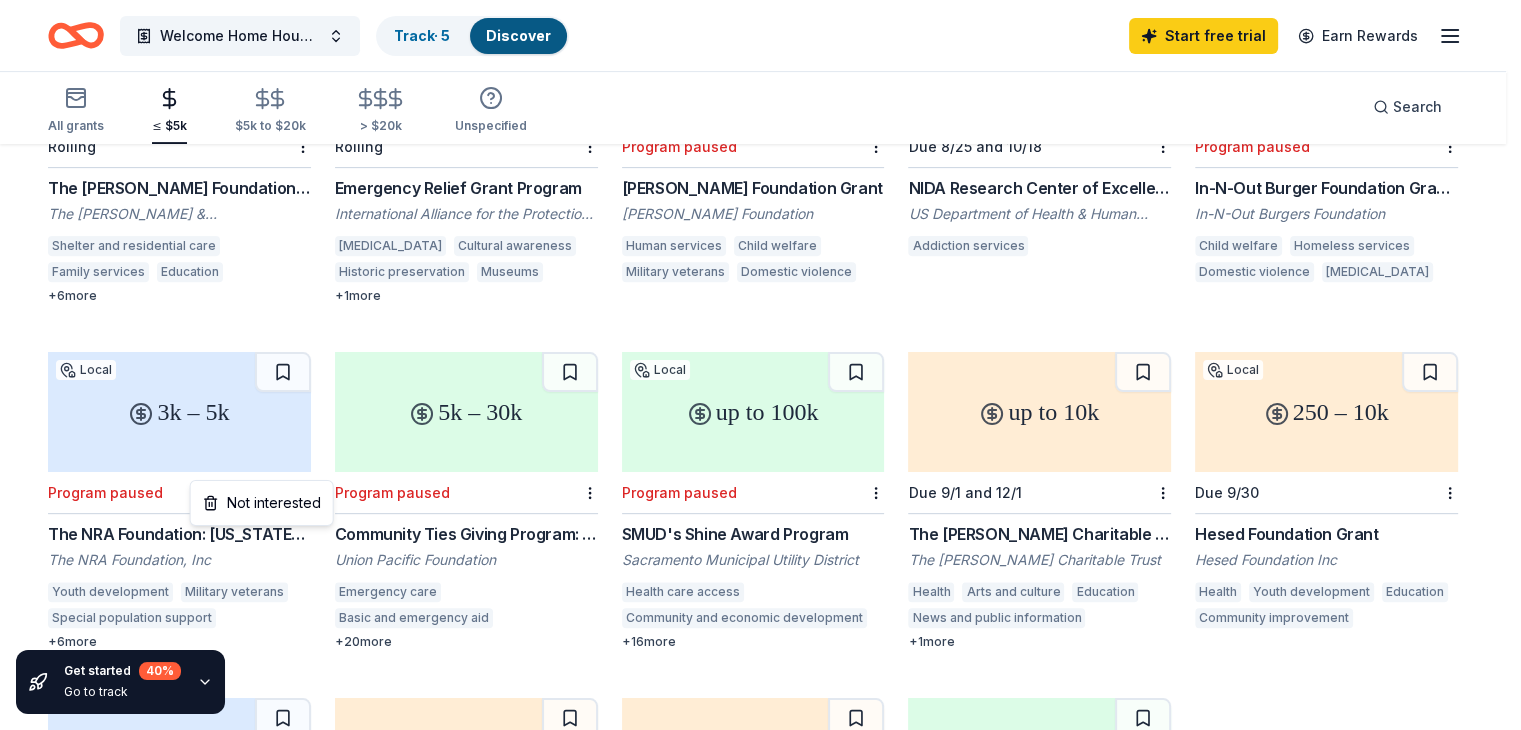 click on "Welcome Home Housing Track  · 5 Discover Start free  trial Earn Rewards All grants ≤ $5k $5k to $20k > $20k Unspecified Search Filter 2 501(c)(3) Nonprofit General operations, Projects & programming CyberGrants Local Sort Get started 40 % Go to track 267 results  in  Sacramento, CA 1k – 2.5k Local Rolling Albertsons' Companies Foundation - Northern California Grant Program The Albertsons Companies Foundation Health Cancers Military veterans Special population support Food security Elementary and secondary education Education services +  3  more 1k – 10k Local Rolling BNSF Railway Foundation Grants Bnsf Foundation Health Human services Child welfare Community recreation Environment Arts and culture Higher education Vocational education Public affairs +  4  more up to 25k Due 8/1 and 11/1 The Brown-Forman Corporation Grant The Brown-Forman Foundation Mental health care Arts and culture Community improvement Education services Natural resources Biodiversity +  3  more up to 100k Rolling Supportive housing" at bounding box center [760, -333] 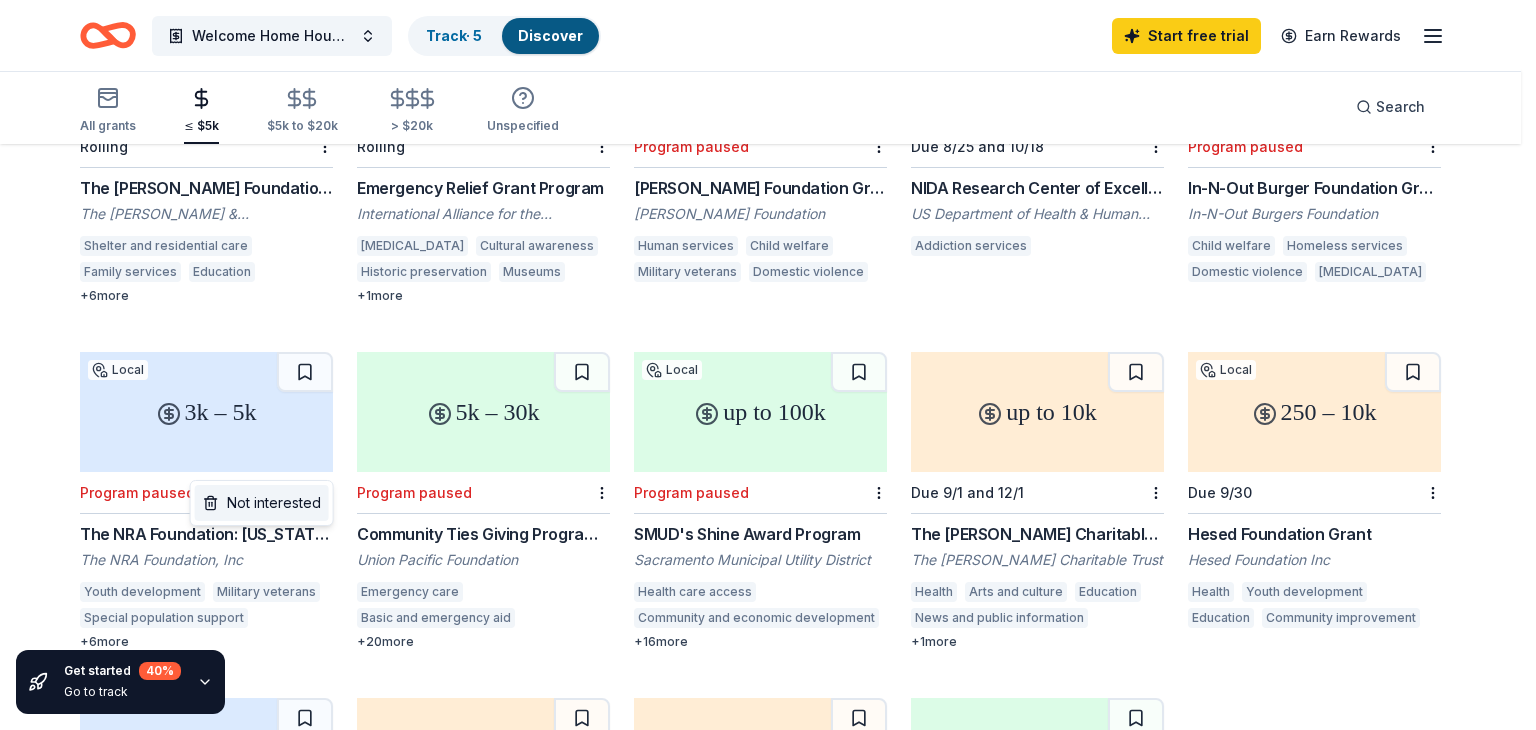 click on "Not interested" at bounding box center [262, 503] 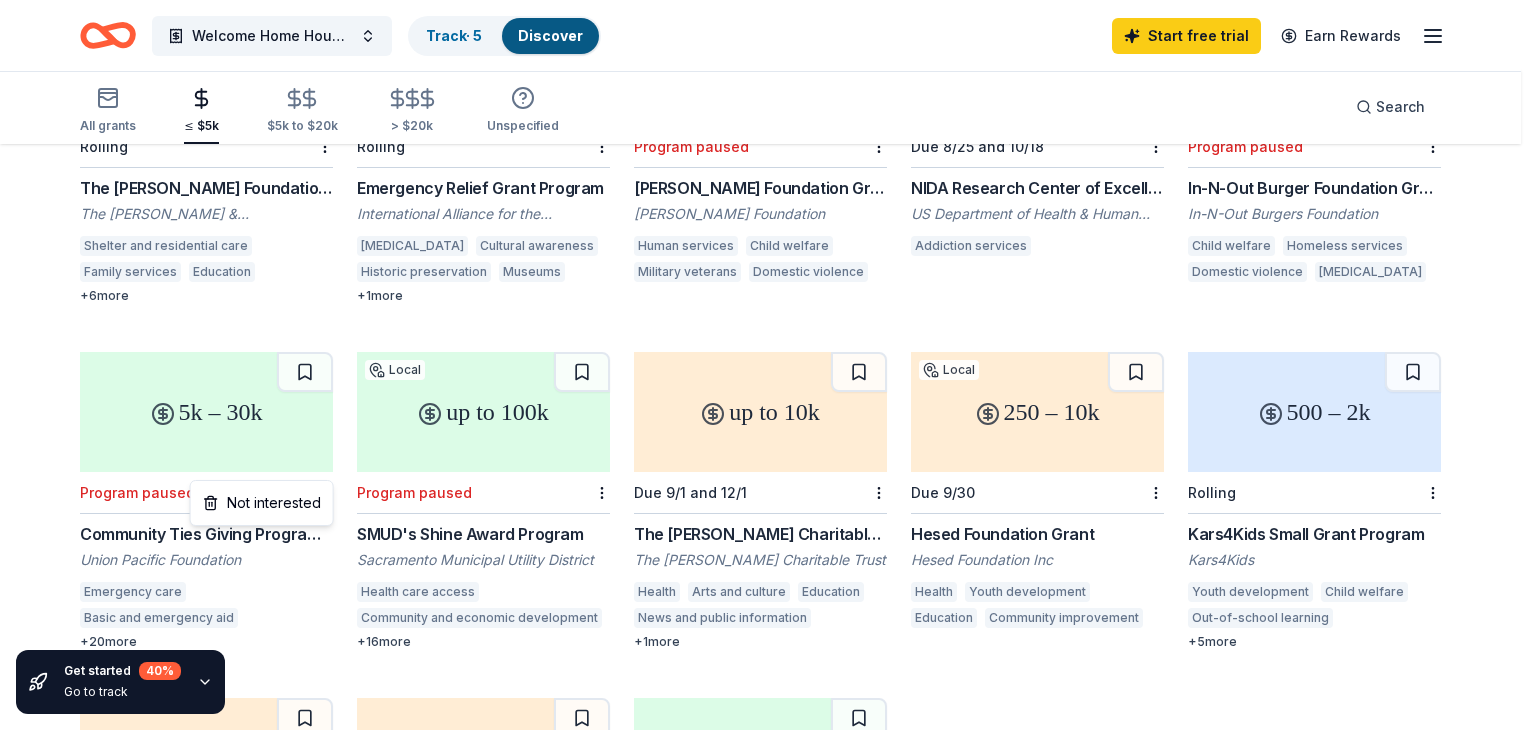 click on "Welcome Home Housing Track  · 5 Discover Start free  trial Earn Rewards All grants ≤ $5k $5k to $20k > $20k Unspecified Search Filter 2 501(c)(3) Nonprofit General operations, Projects & programming CyberGrants Local Sort Get started 40 % Go to track 267 results  in  Sacramento, CA 1k – 2.5k Local Rolling Albertsons' Companies Foundation - Northern California Grant Program The Albertsons Companies Foundation Health Cancers Military veterans Special population support Food security Elementary and secondary education Education services +  3  more 1k – 10k Local Rolling BNSF Railway Foundation Grants Bnsf Foundation Health Human services Child welfare Community recreation Environment Arts and culture Higher education Vocational education Public affairs +  4  more up to 25k Due 8/1 and 11/1 The Brown-Forman Corporation Grant The Brown-Forman Foundation Mental health care Arts and culture Community improvement Education services Natural resources Biodiversity +  3  more up to 100k Rolling Supportive housing" at bounding box center [768, -333] 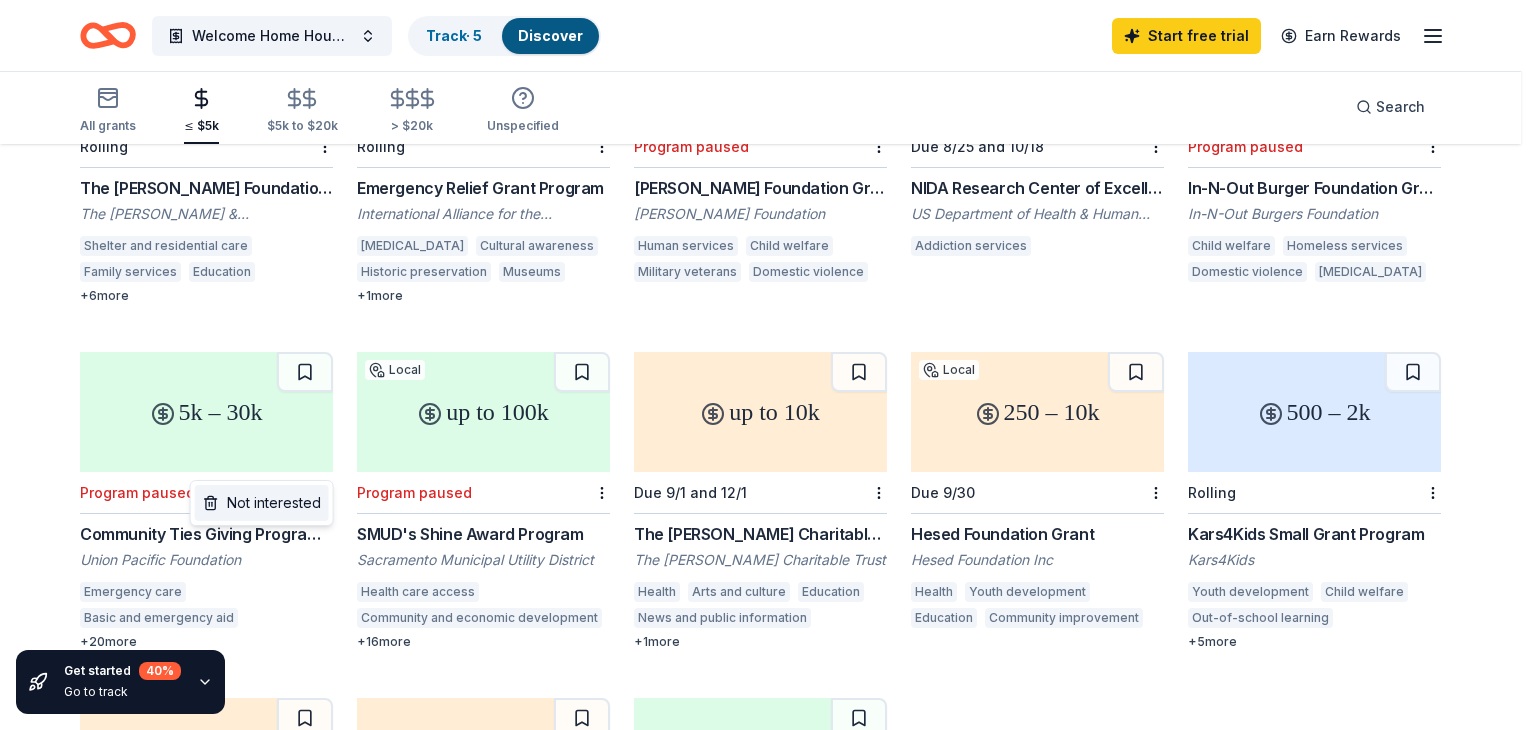 click on "Not interested" at bounding box center [262, 503] 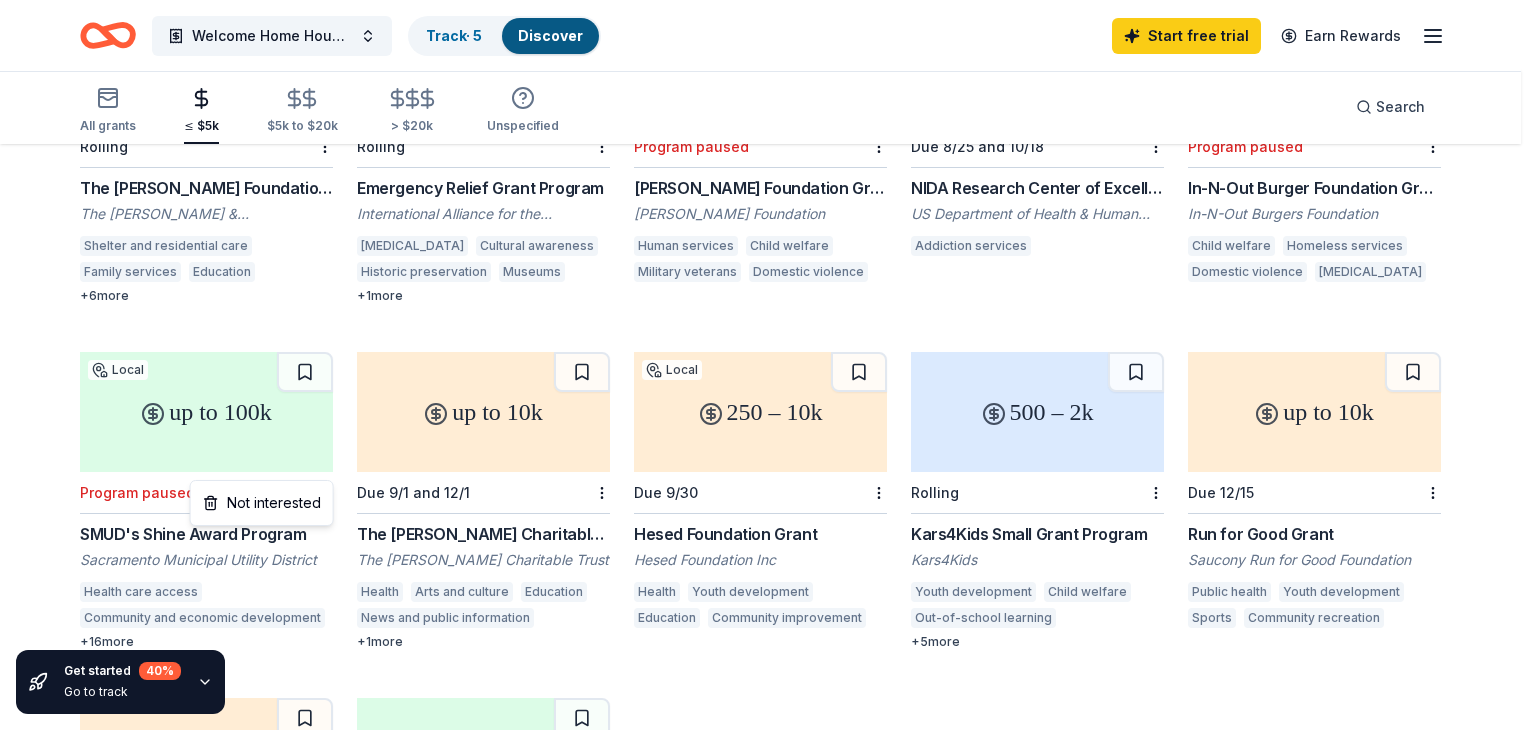 click on "Welcome Home Housing Track  · 5 Discover Start free  trial Earn Rewards All grants ≤ $5k $5k to $20k > $20k Unspecified Search Filter 2 501(c)(3) Nonprofit General operations, Projects & programming CyberGrants Local Sort Get started 40 % Go to track 267 results  in  Sacramento, CA 1k – 2.5k Local Rolling Albertsons' Companies Foundation - Northern California Grant Program The Albertsons Companies Foundation Health Cancers Military veterans Special population support Food security Elementary and secondary education Education services +  3  more 1k – 10k Local Rolling BNSF Railway Foundation Grants Bnsf Foundation Health Human services Child welfare Community recreation Environment Arts and culture Higher education Vocational education Public affairs +  4  more up to 25k Due 8/1 and 11/1 The Brown-Forman Corporation Grant The Brown-Forman Foundation Mental health care Arts and culture Community improvement Education services Natural resources Biodiversity +  3  more up to 100k Rolling Supportive housing" at bounding box center [768, -333] 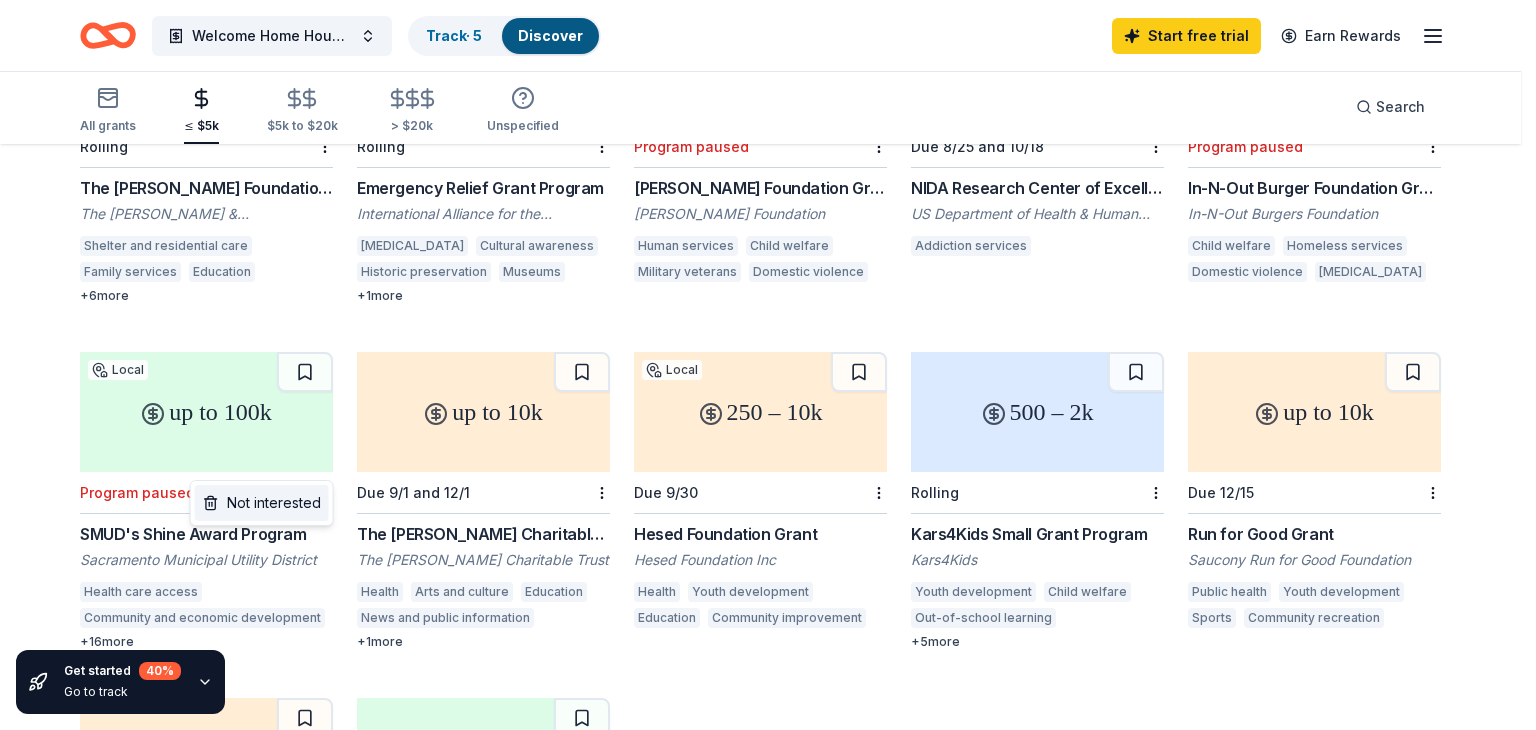 click on "Not interested" at bounding box center [262, 503] 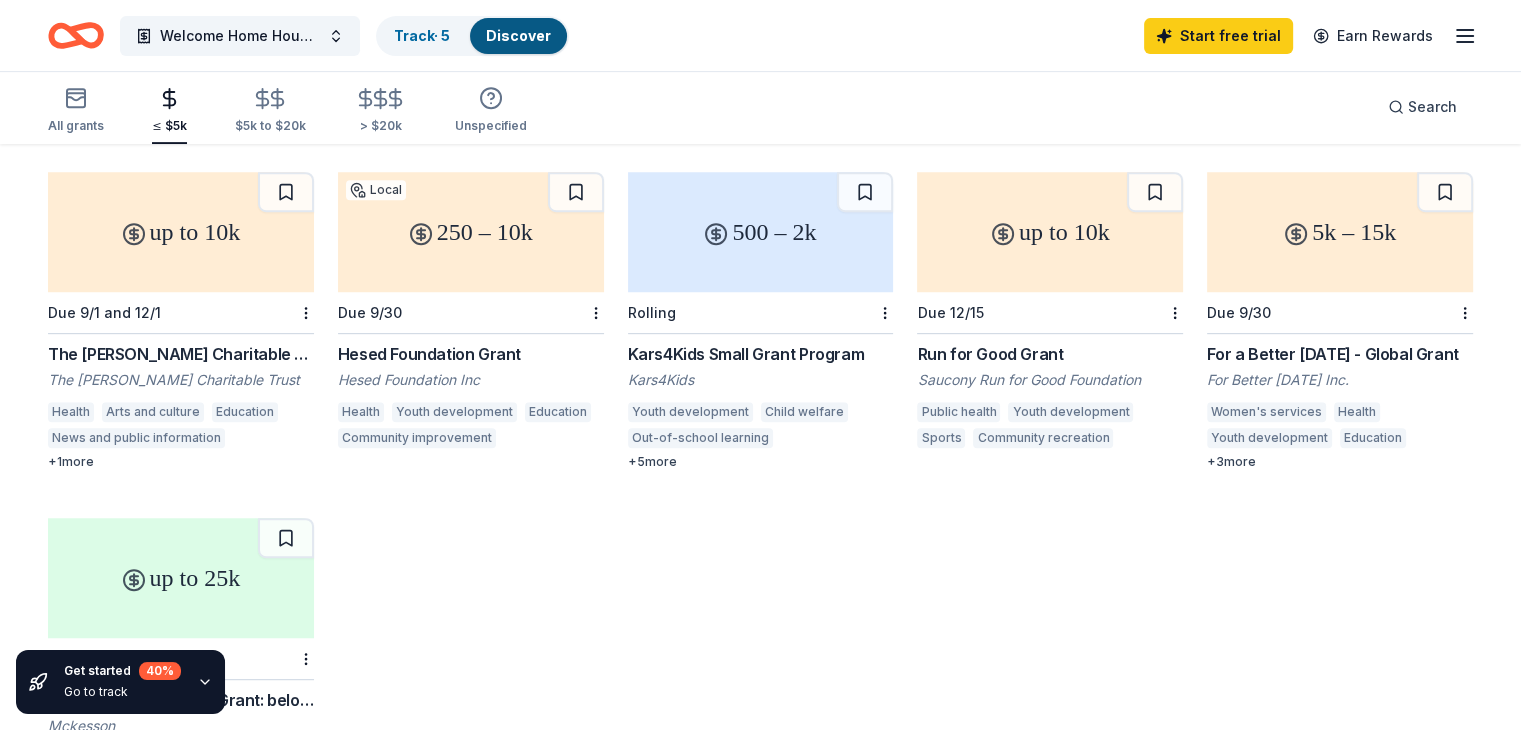 scroll, scrollTop: 889, scrollLeft: 0, axis: vertical 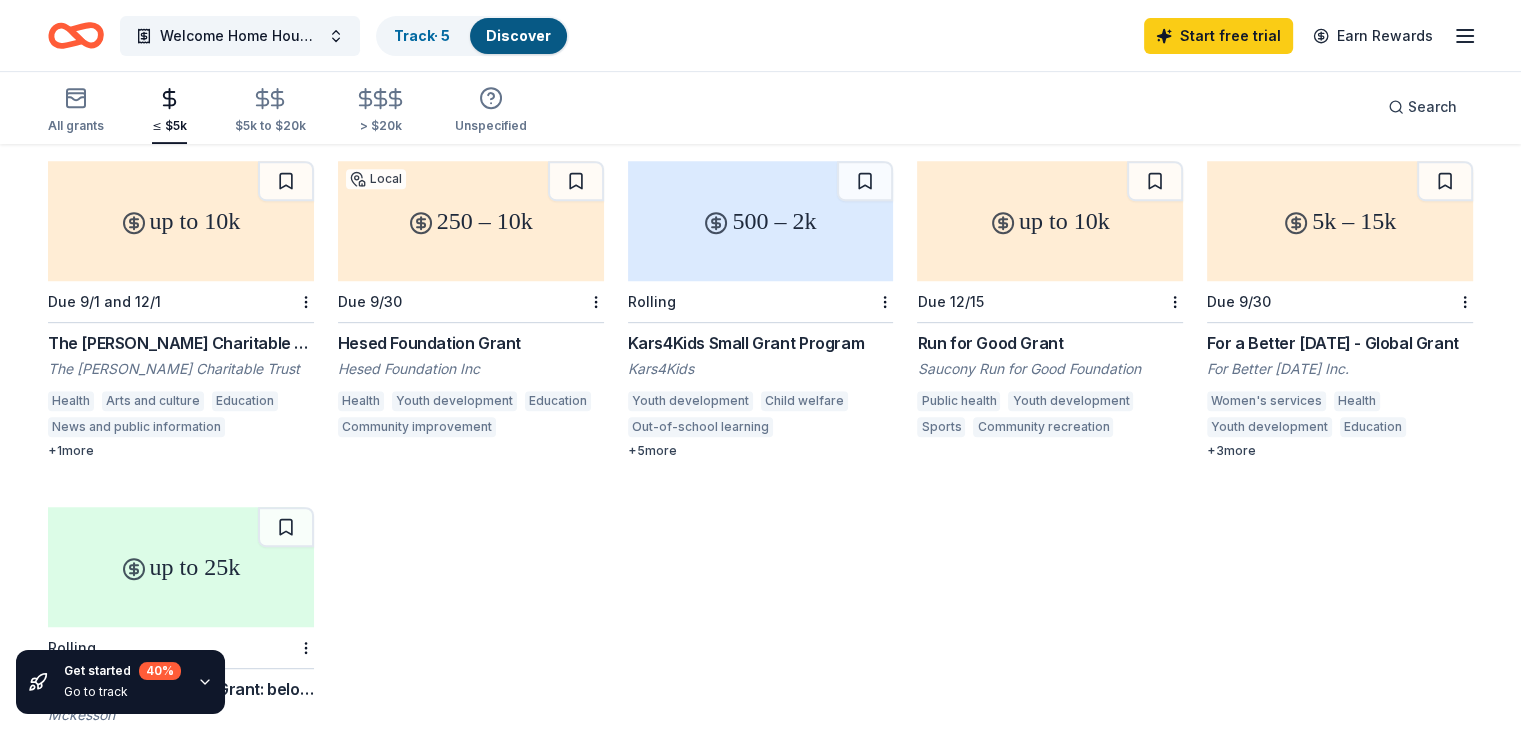 click on "+  5  more" at bounding box center (761, 451) 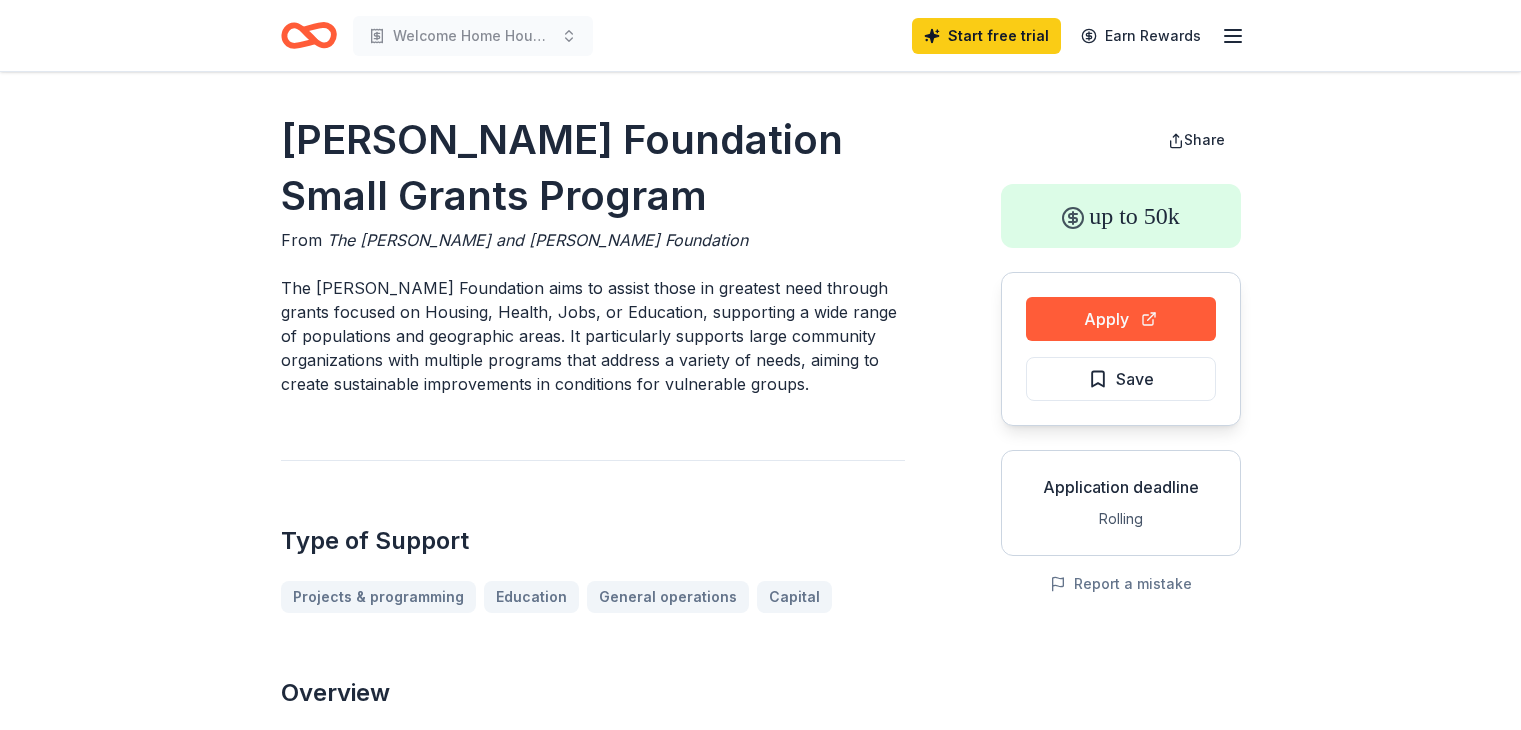 scroll, scrollTop: 0, scrollLeft: 0, axis: both 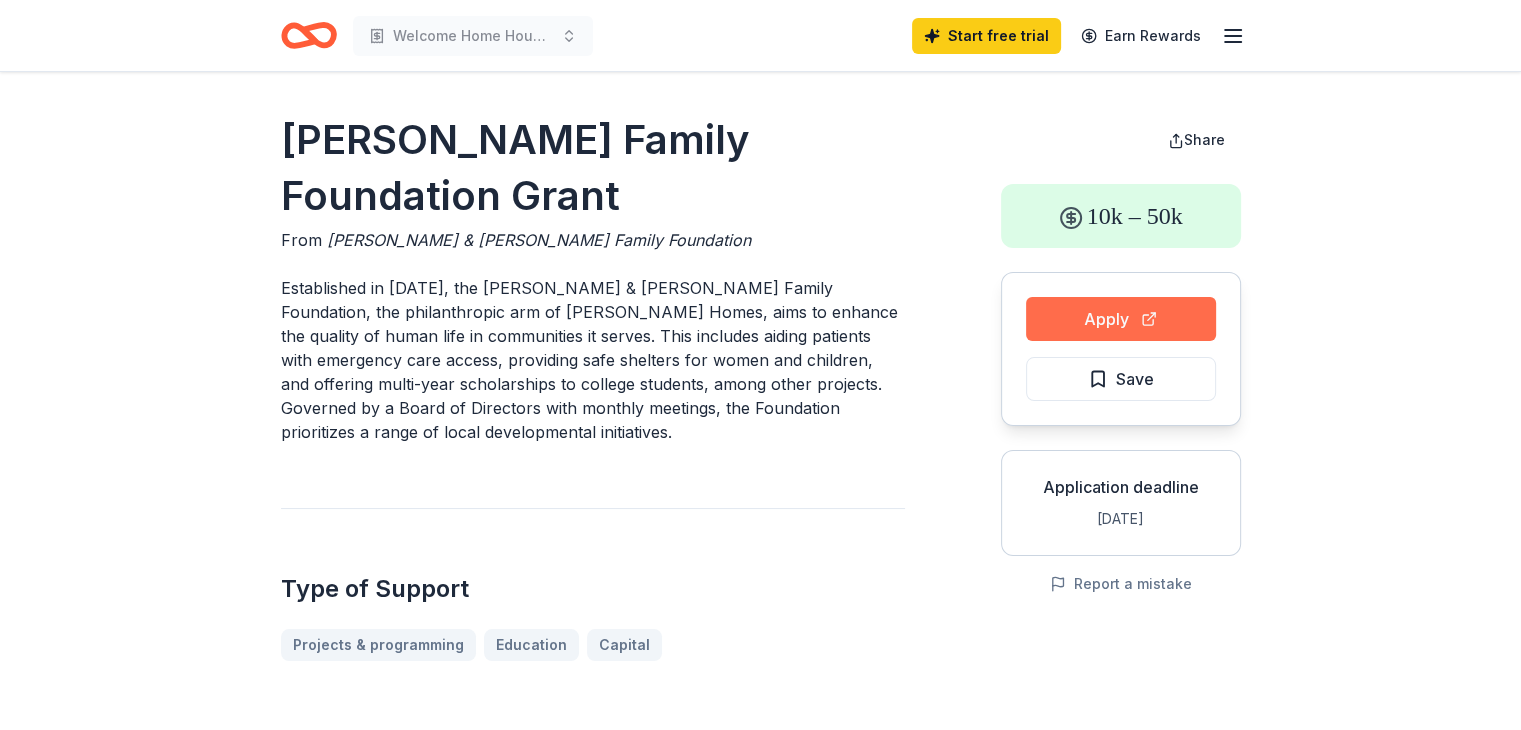 click on "Apply" at bounding box center [1121, 319] 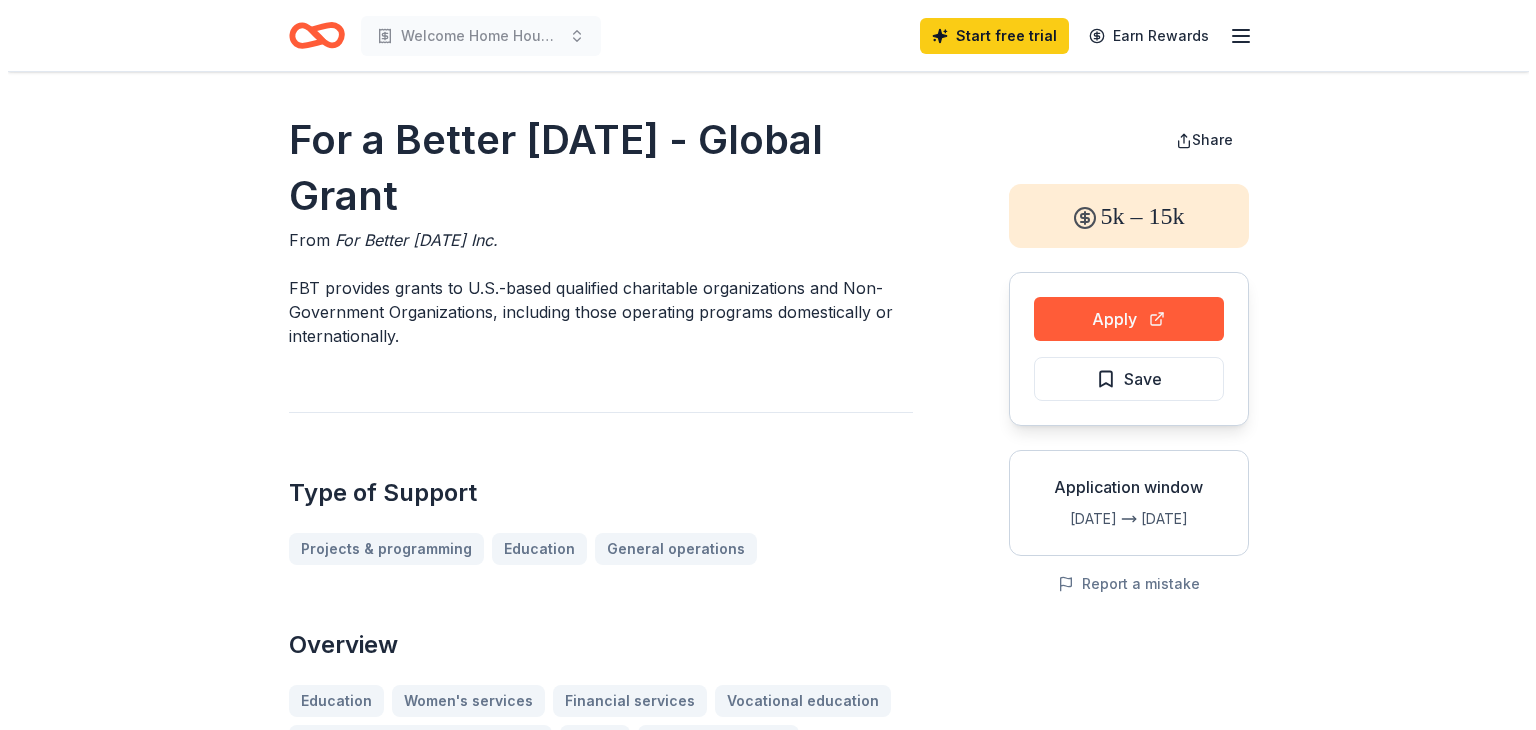 scroll, scrollTop: 0, scrollLeft: 0, axis: both 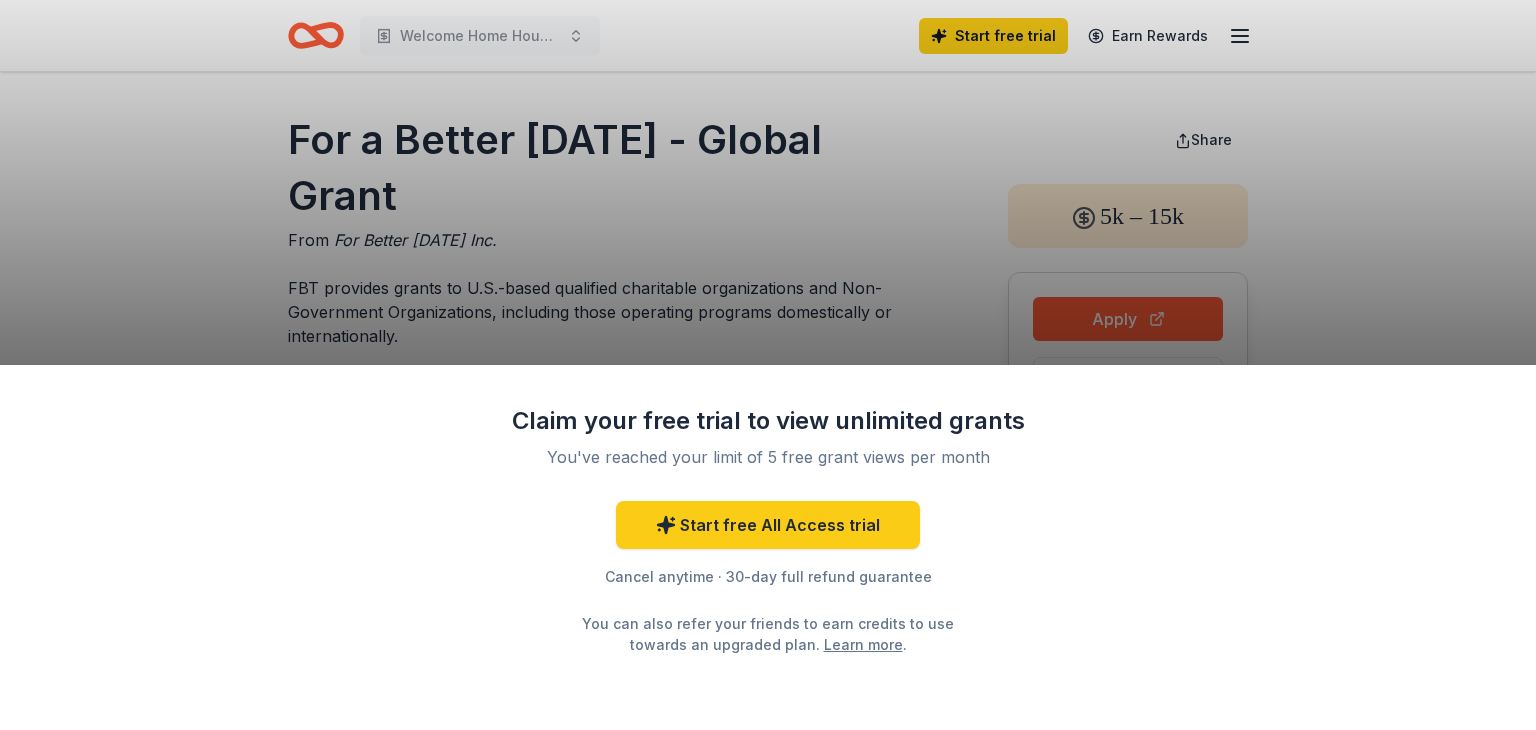 click on "Claim your free trial to view unlimited grants You've reached your limit of 5 free grant views per month Start free All Access trial Cancel anytime · 30-day full refund guarantee You can also refer your friends to earn credits to use towards an upgraded plan.   Learn more ." at bounding box center (768, 365) 